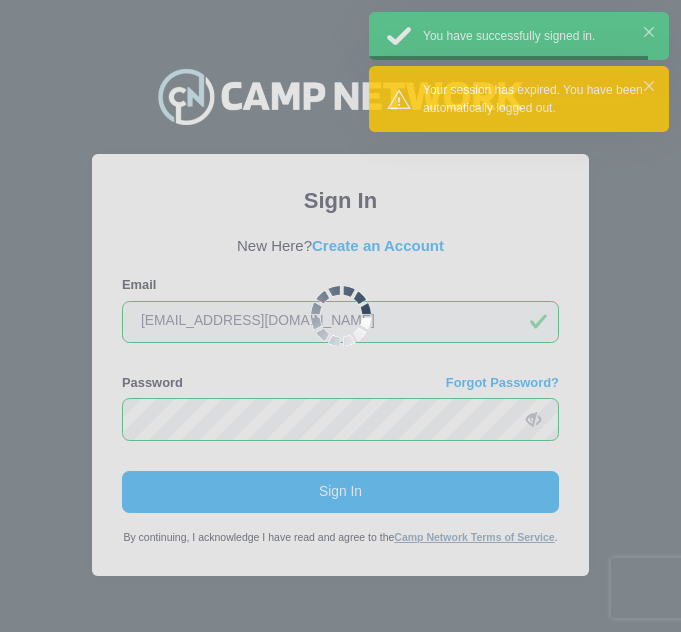 scroll, scrollTop: 0, scrollLeft: 0, axis: both 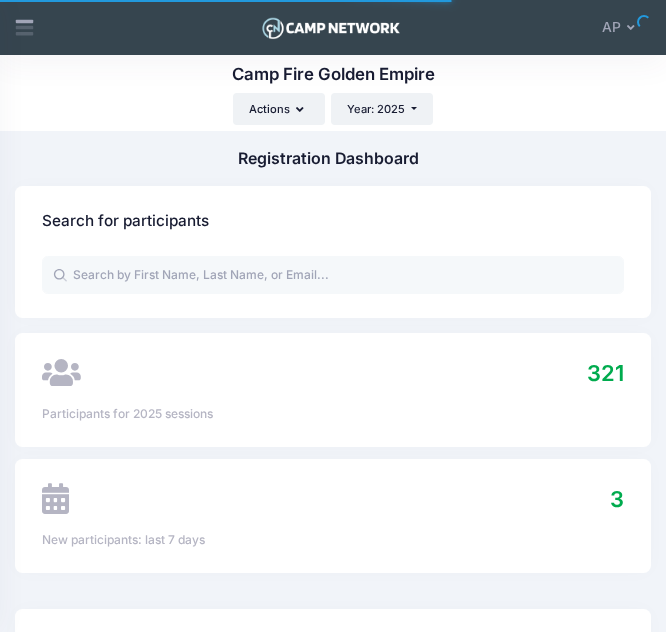 select 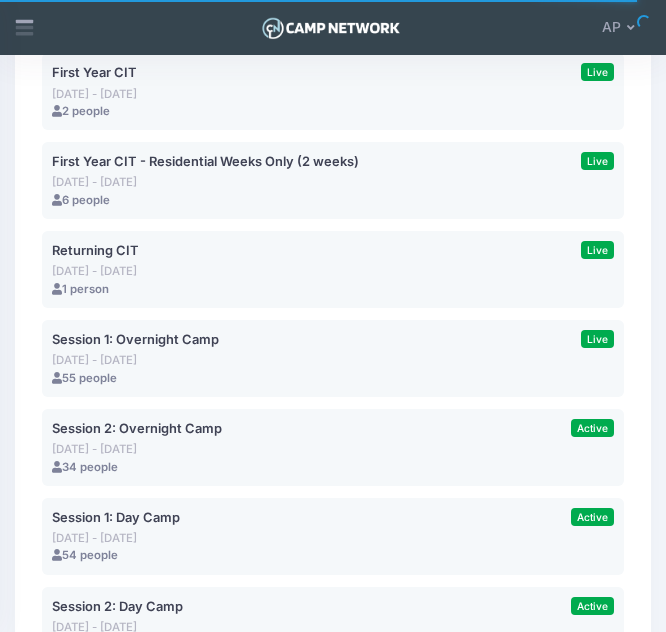 scroll, scrollTop: 2071, scrollLeft: 0, axis: vertical 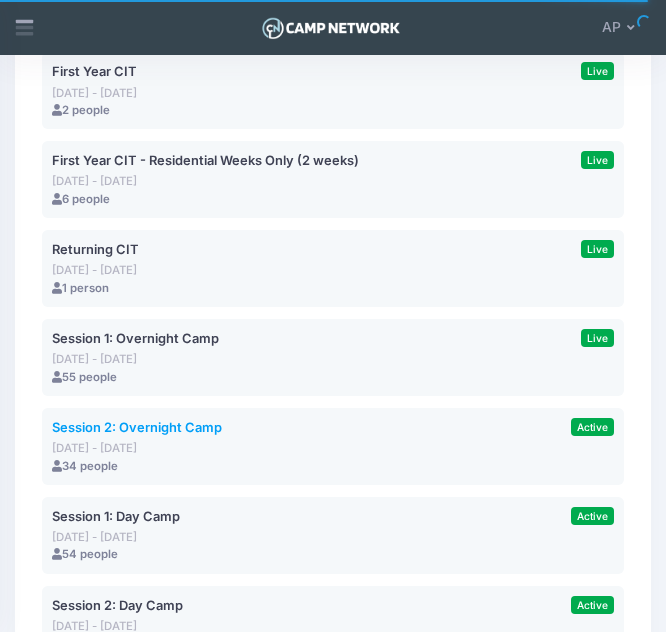 click on "Session 2: Overnight Camp" at bounding box center (137, 427) 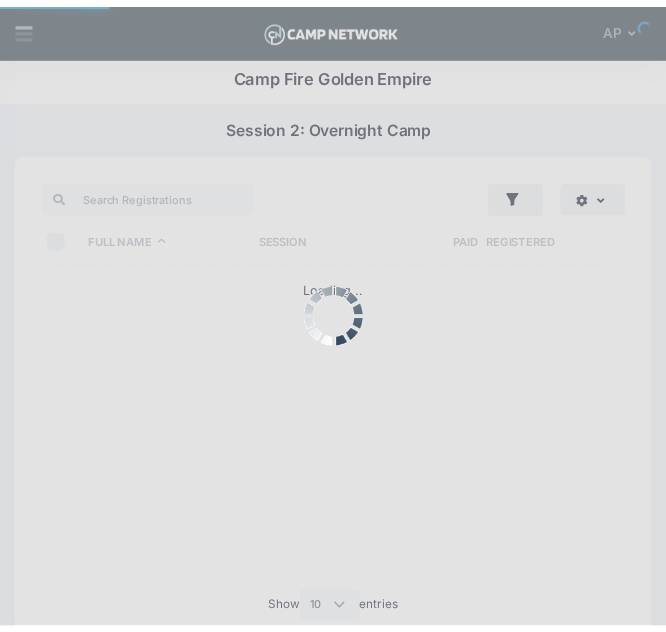scroll, scrollTop: 0, scrollLeft: 0, axis: both 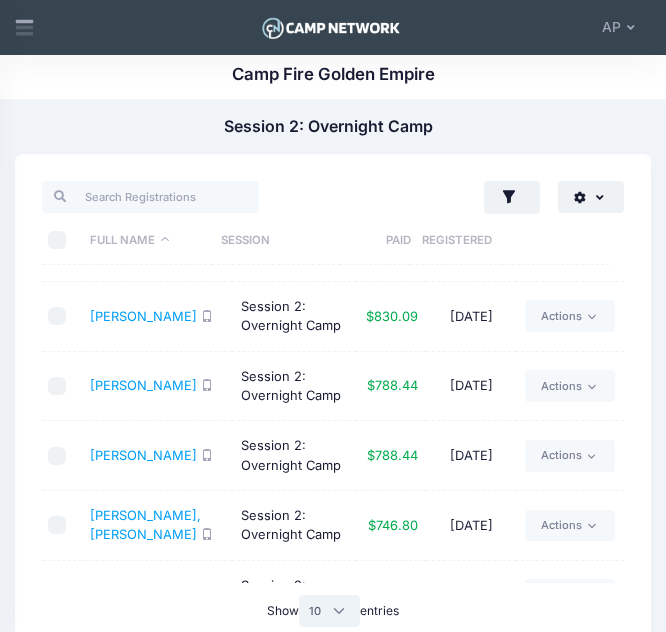 click on "All 10 25 50" at bounding box center (329, 611) 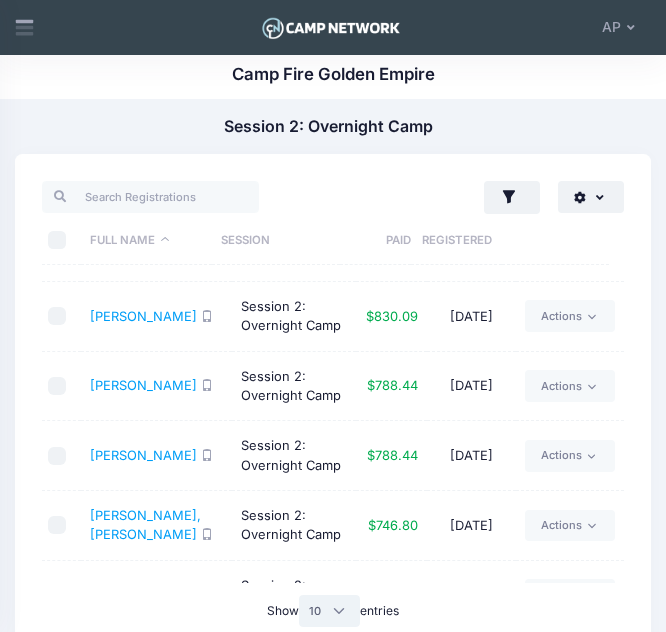 select on "50" 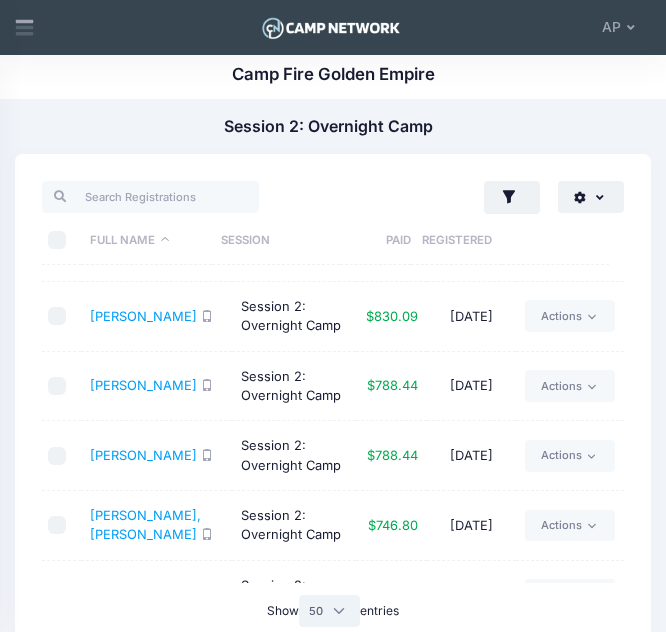 click on "All 10 25 50" at bounding box center [329, 611] 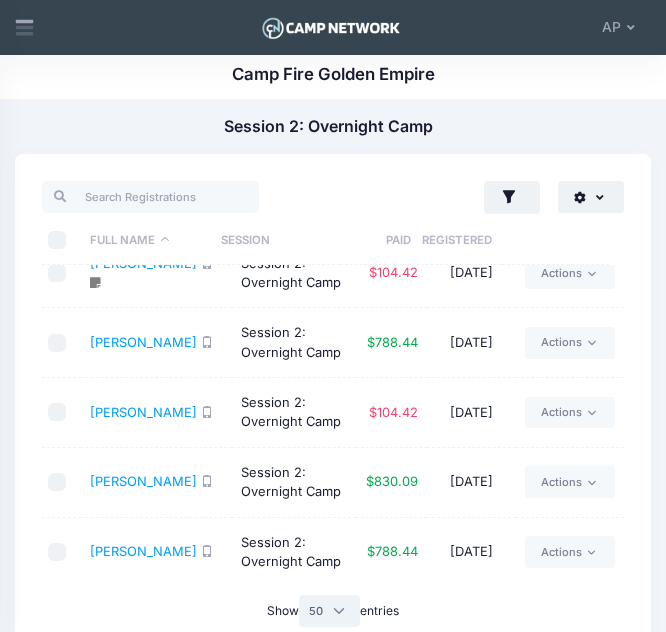 scroll, scrollTop: 2071, scrollLeft: 0, axis: vertical 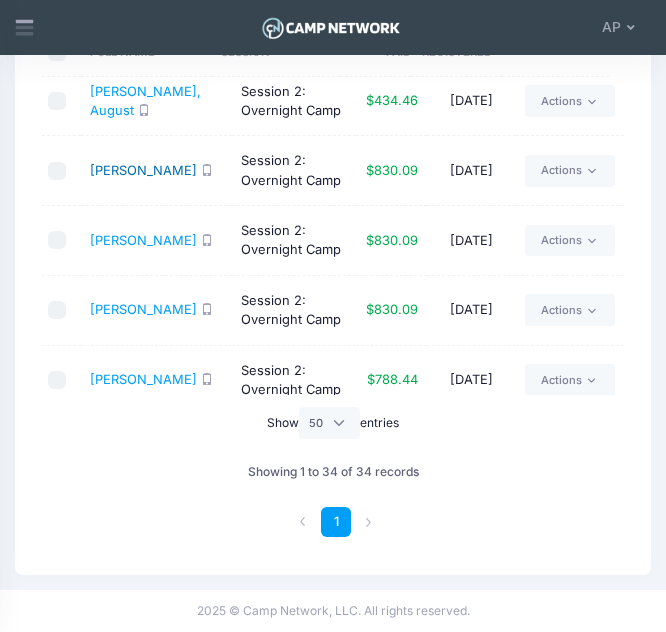 click on "Vogel, Ellie" at bounding box center [143, 170] 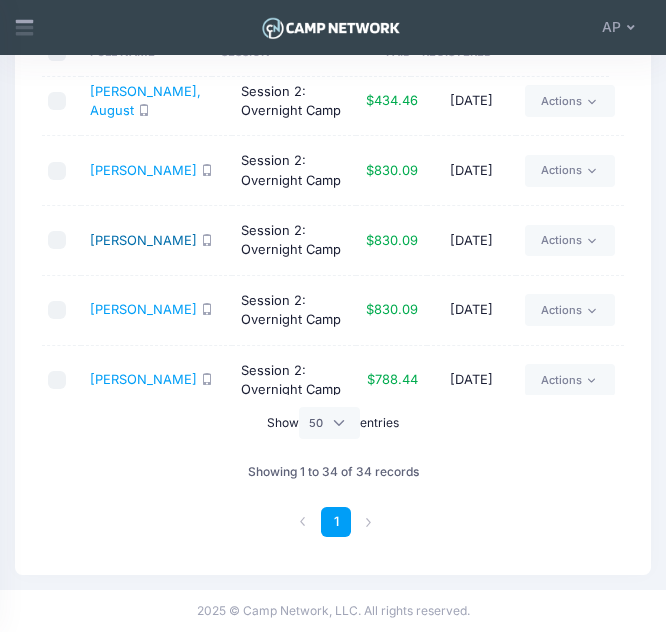 click on "Walther, Sylvia" at bounding box center [143, 240] 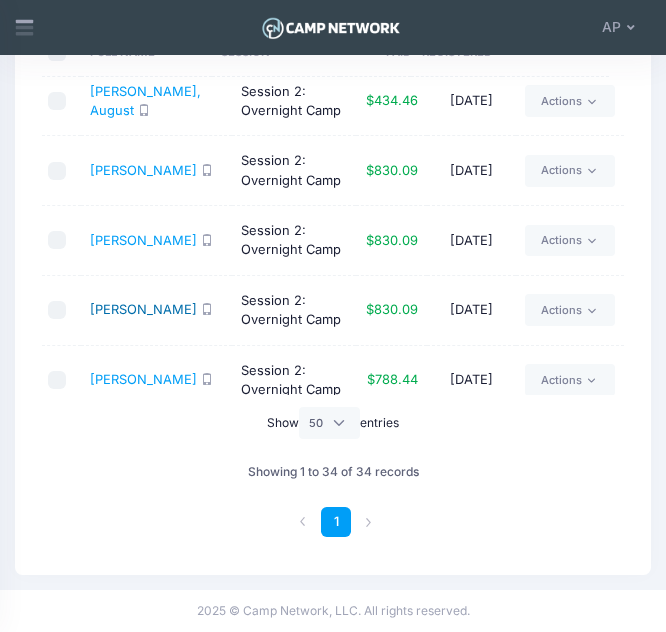 click on "Webb, Clayton" at bounding box center (143, 309) 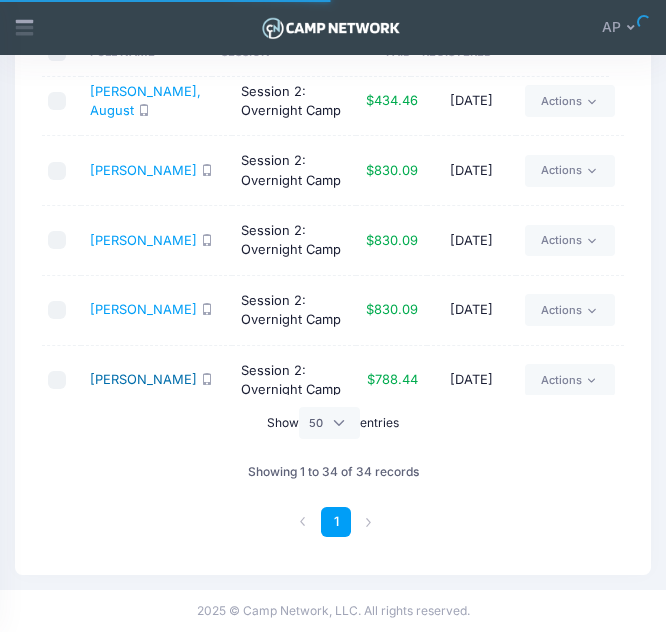 click on "Werlich, Claire" at bounding box center (143, 379) 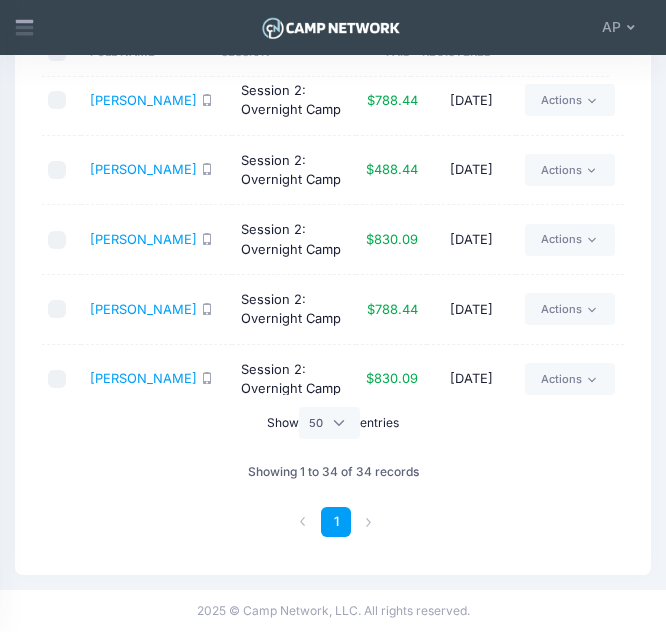 scroll, scrollTop: 0, scrollLeft: 0, axis: both 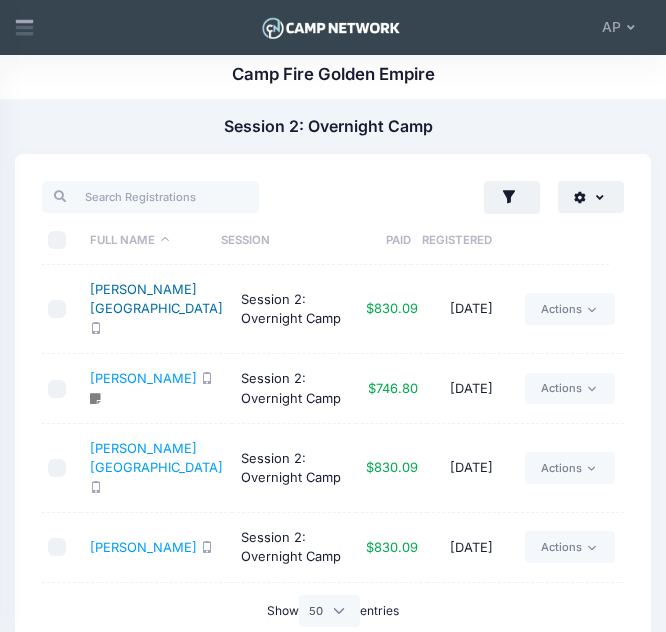 click on "Afshar-Quintanilla, Roxana" at bounding box center [156, 299] 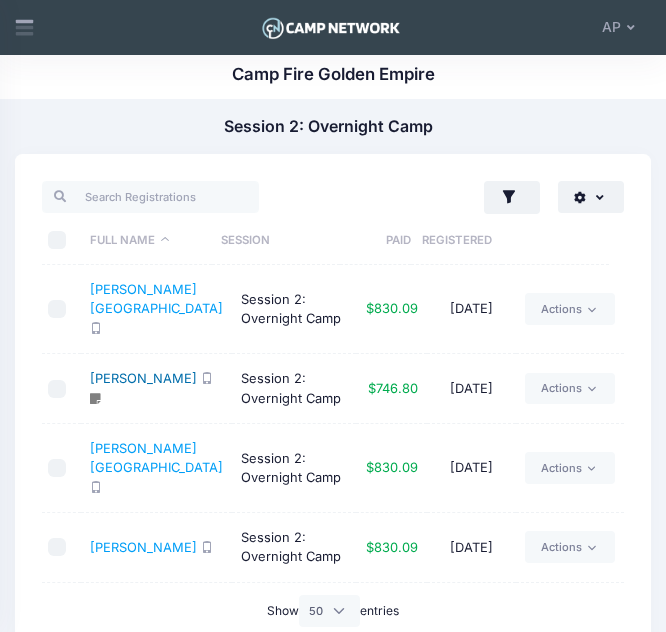click on "Bankhead-Roberts, Zyaire" at bounding box center (143, 378) 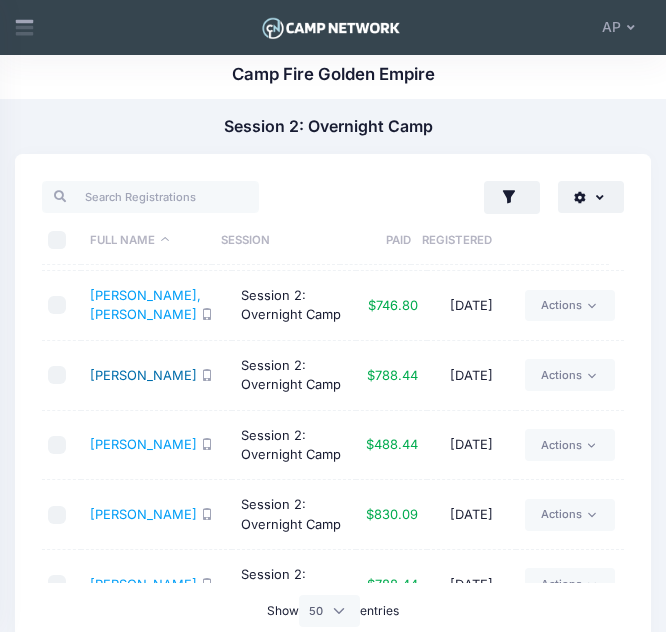 scroll, scrollTop: 457, scrollLeft: 0, axis: vertical 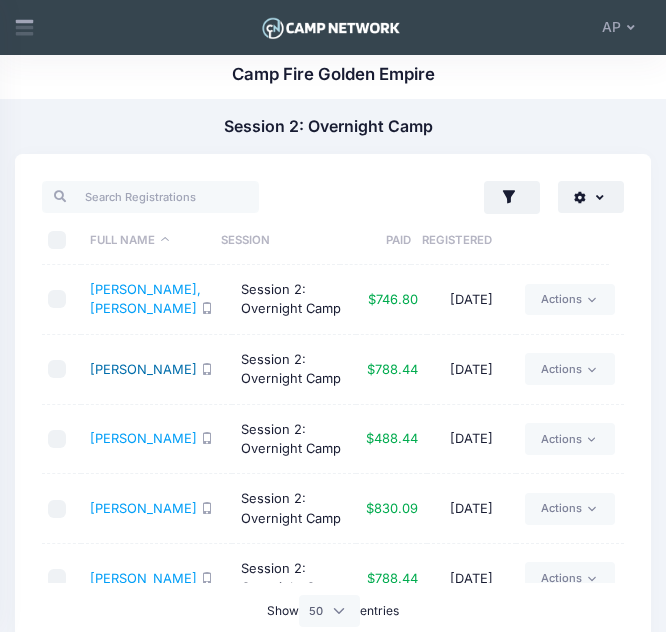 click on "Fried, Christine" at bounding box center (143, 369) 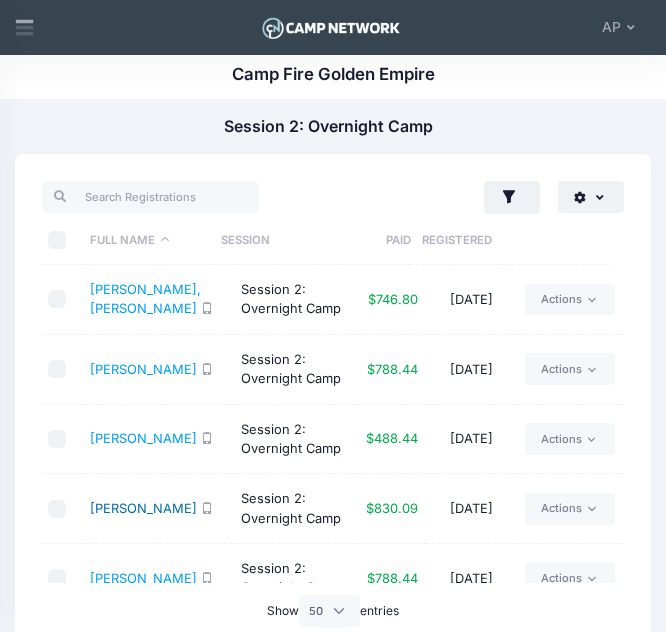 click on "Grumio, Isadora" at bounding box center (143, 508) 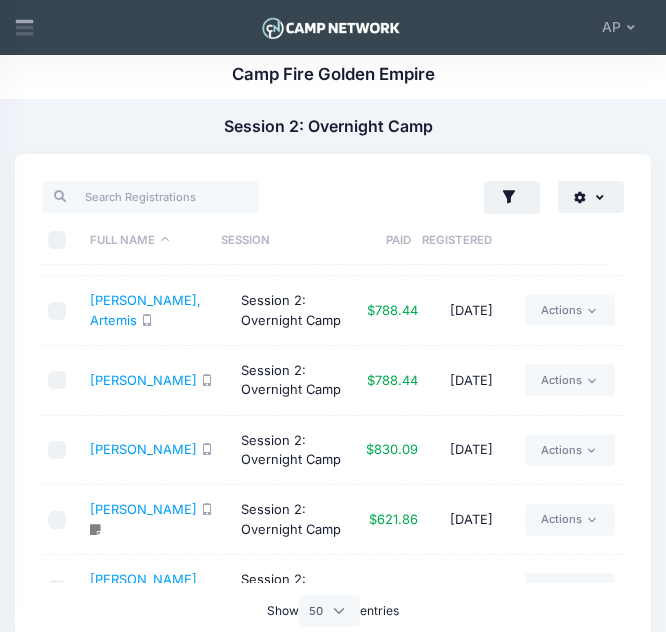 scroll, scrollTop: 935, scrollLeft: 0, axis: vertical 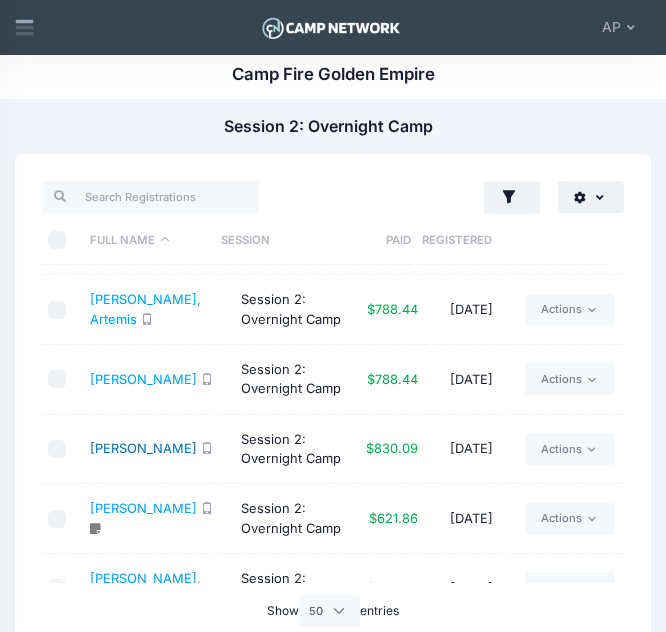click on "Lee, Amelia" at bounding box center (143, 448) 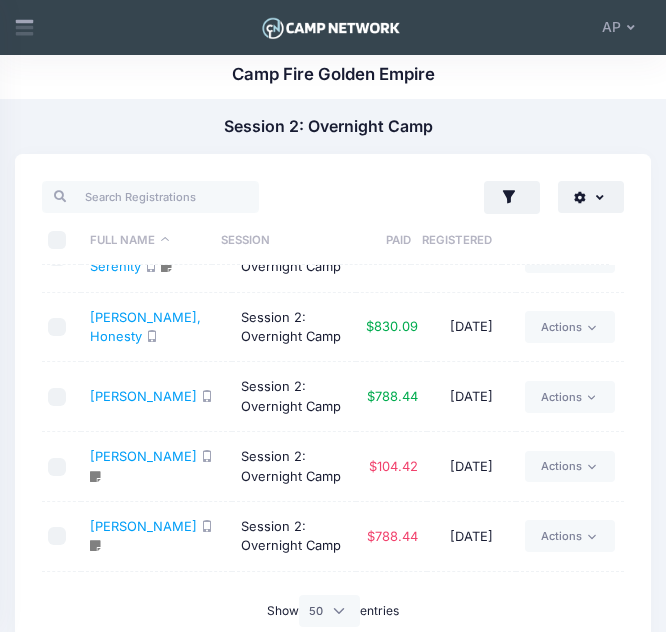 scroll, scrollTop: 1267, scrollLeft: 0, axis: vertical 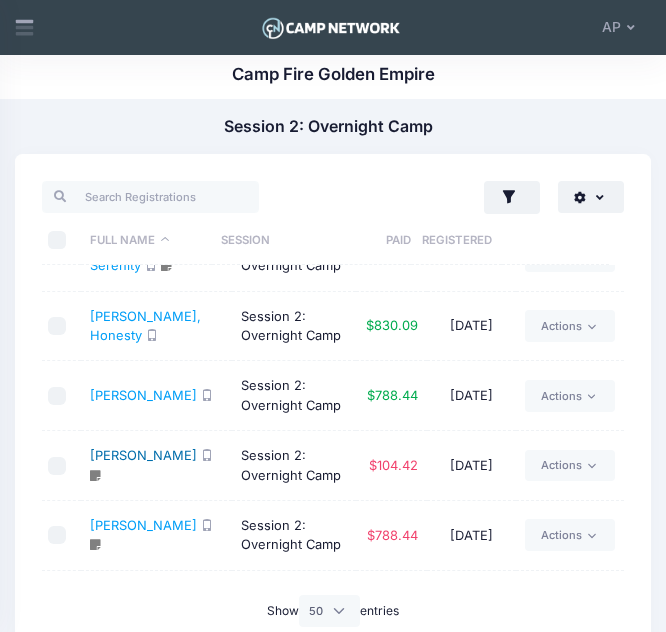 click on "[PERSON_NAME]" at bounding box center [143, 455] 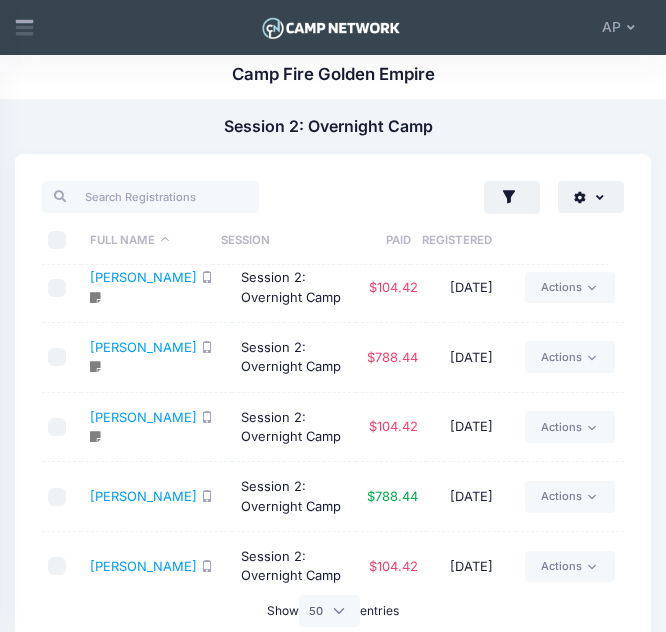 scroll, scrollTop: 1446, scrollLeft: 0, axis: vertical 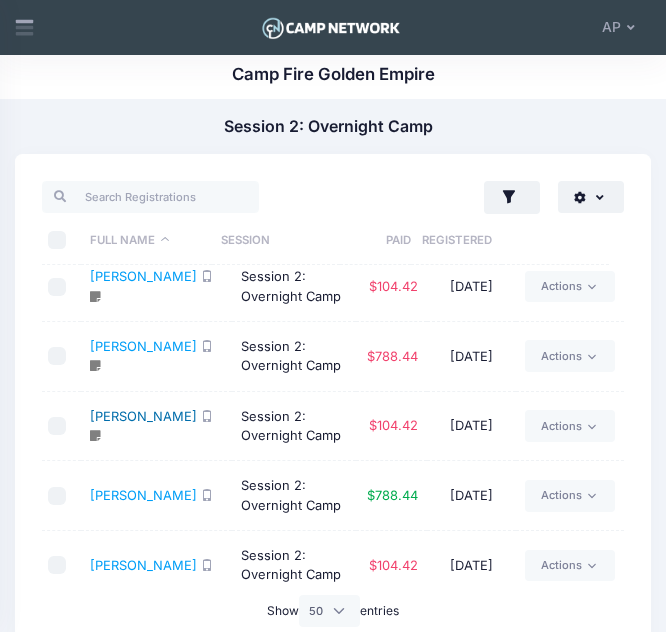 click on "Nguyen, Leonardo" at bounding box center (143, 416) 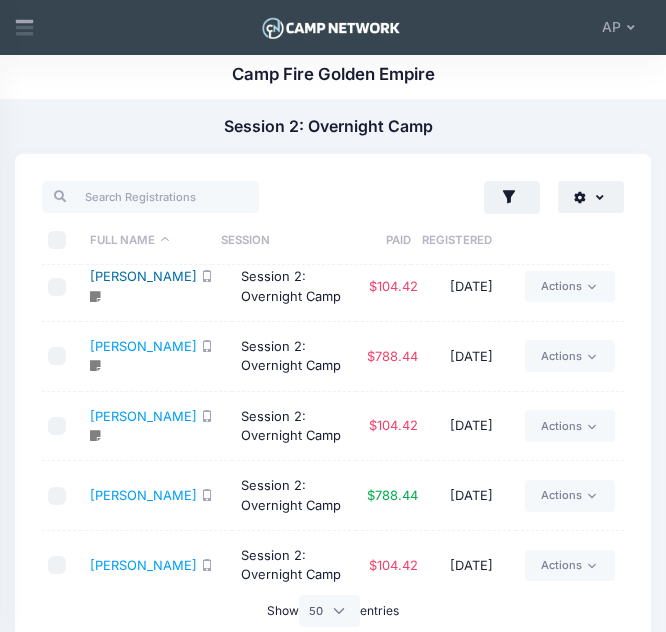 click on "Micallef, Stan" at bounding box center (143, 276) 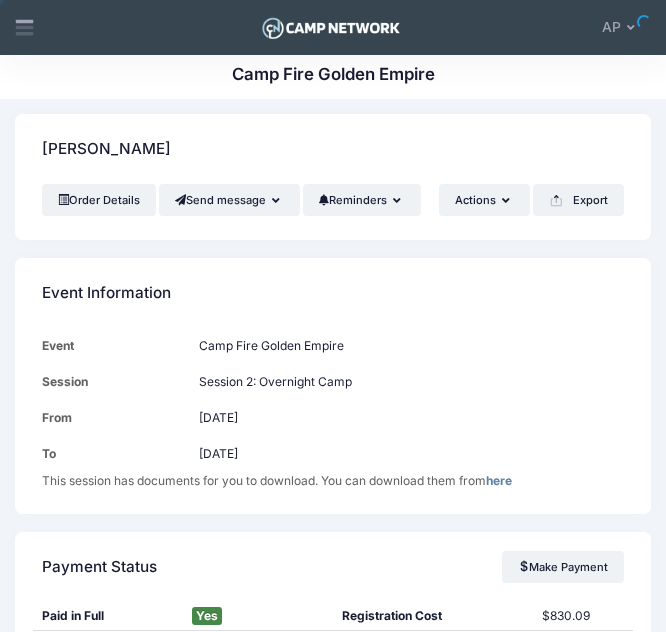 scroll, scrollTop: 0, scrollLeft: 0, axis: both 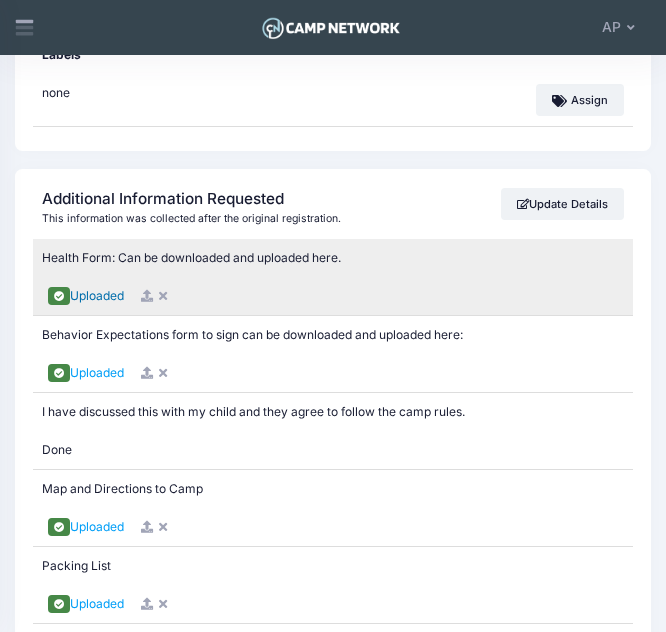 click on "Uploaded" at bounding box center (97, 295) 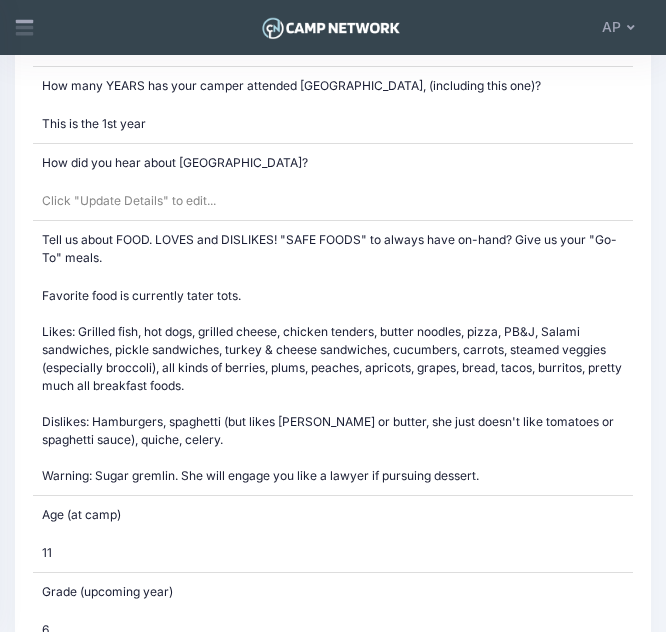 scroll, scrollTop: 3082, scrollLeft: 0, axis: vertical 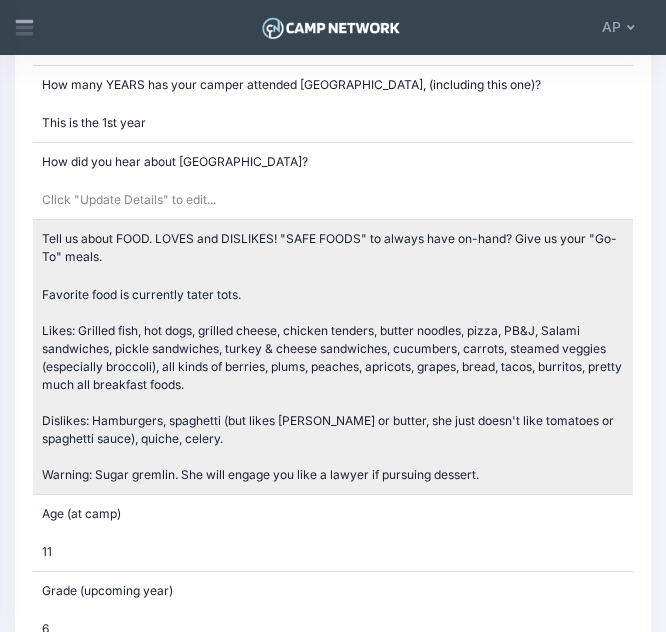 drag, startPoint x: 483, startPoint y: 472, endPoint x: 40, endPoint y: 296, distance: 476.68124 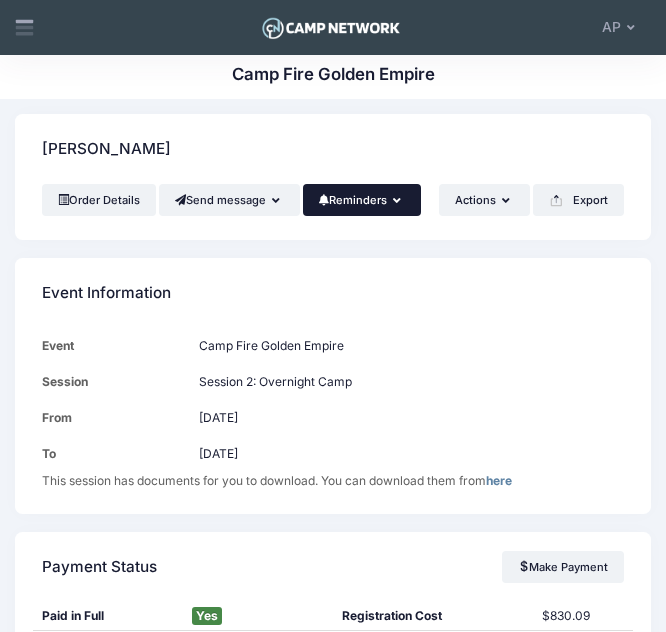 scroll, scrollTop: 0, scrollLeft: 0, axis: both 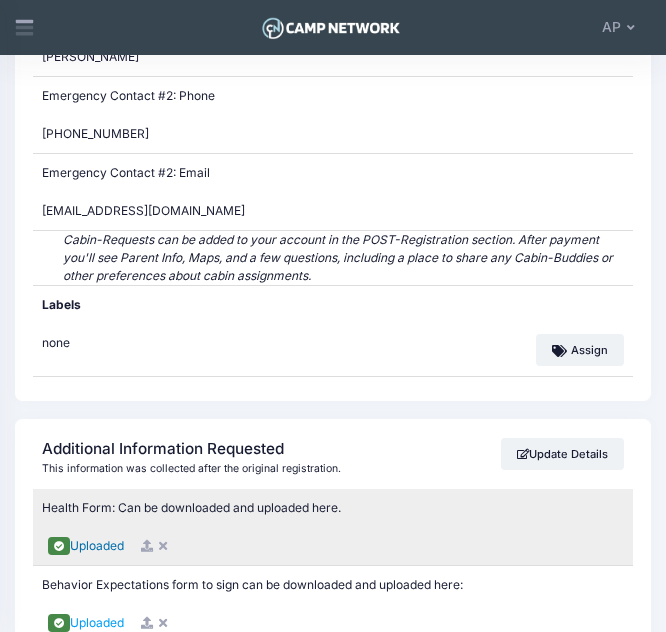 click on "Uploaded" at bounding box center (97, 545) 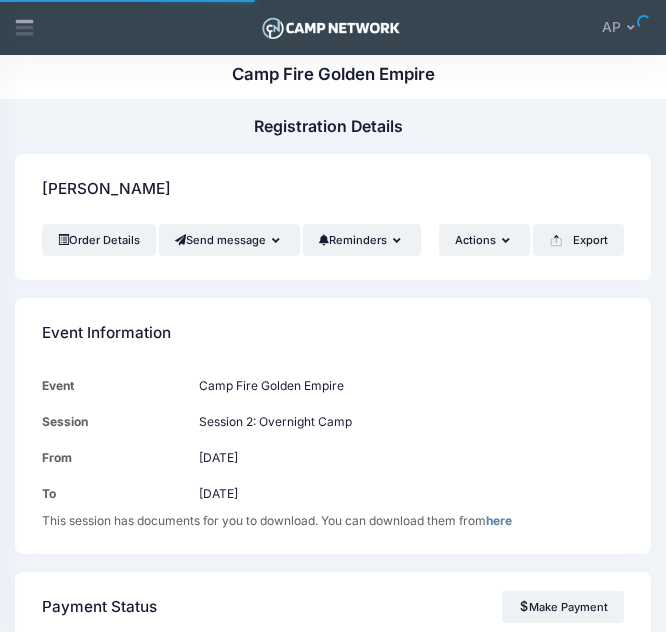 scroll, scrollTop: 0, scrollLeft: 0, axis: both 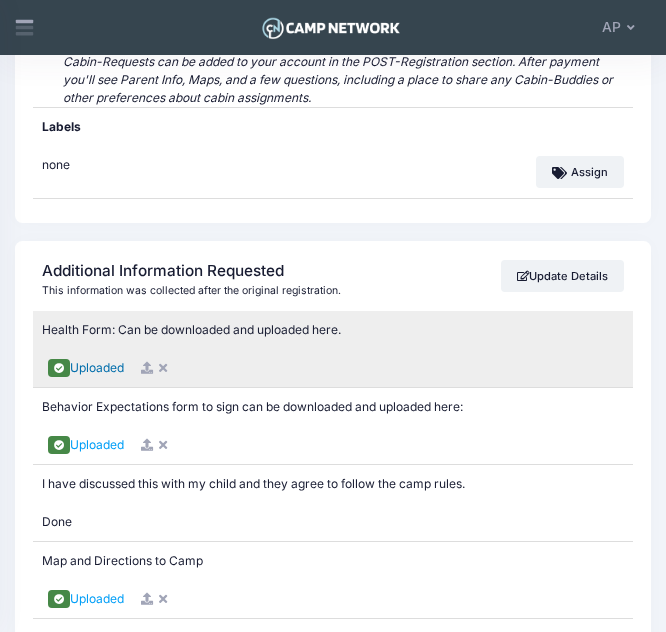 click on "Uploaded" at bounding box center [97, 367] 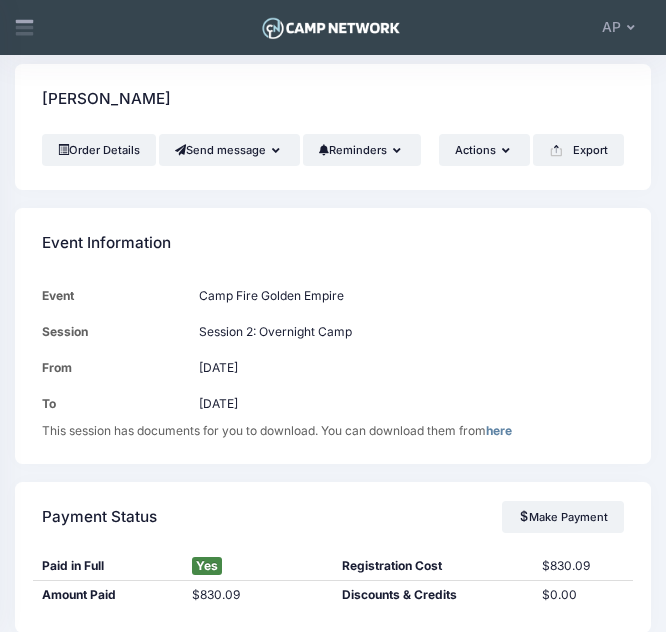 scroll, scrollTop: 0, scrollLeft: 0, axis: both 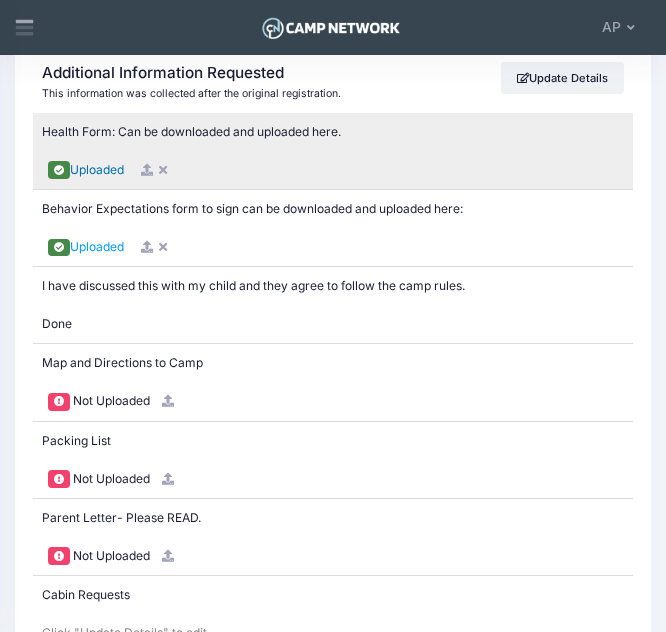 click on "Uploaded" at bounding box center [97, 169] 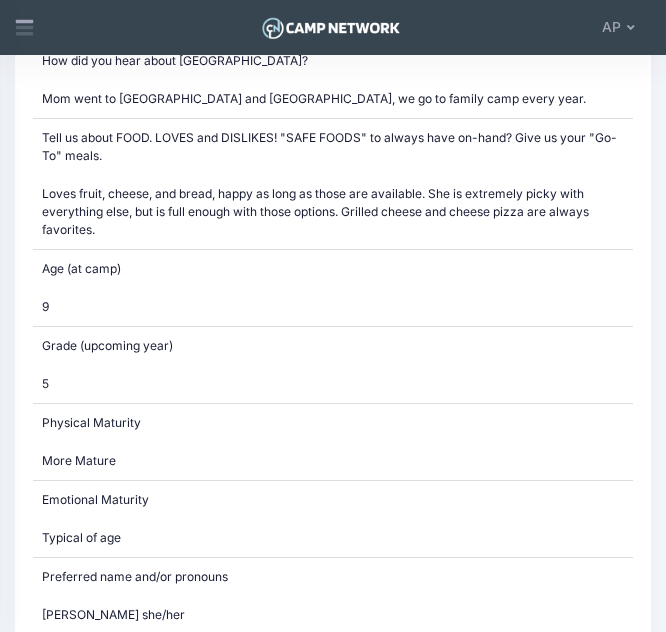 scroll, scrollTop: 3322, scrollLeft: 0, axis: vertical 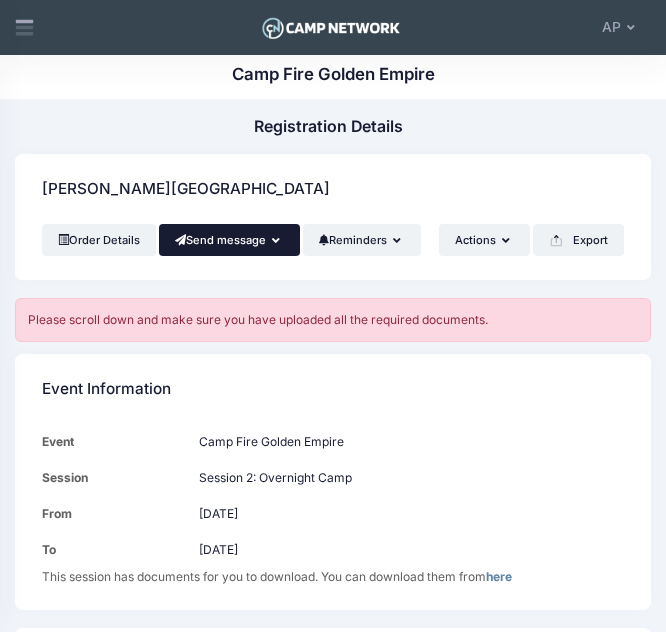 click on "Send message" at bounding box center (229, 240) 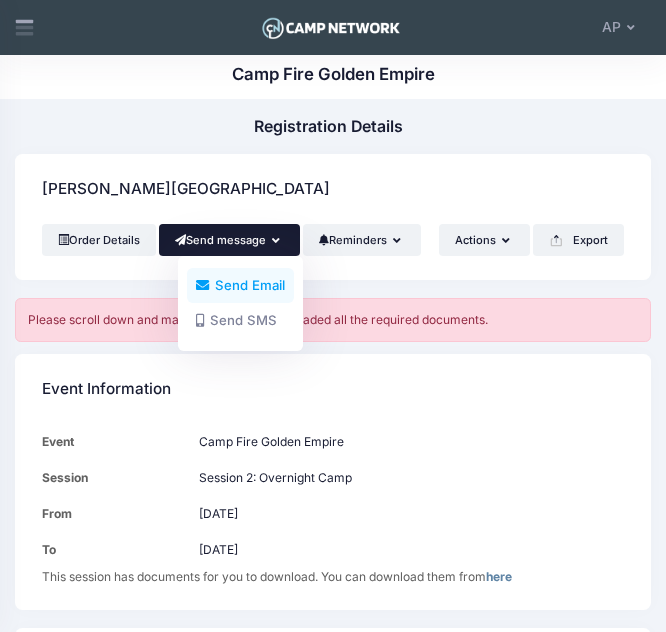 click on "Send Email" at bounding box center (240, 285) 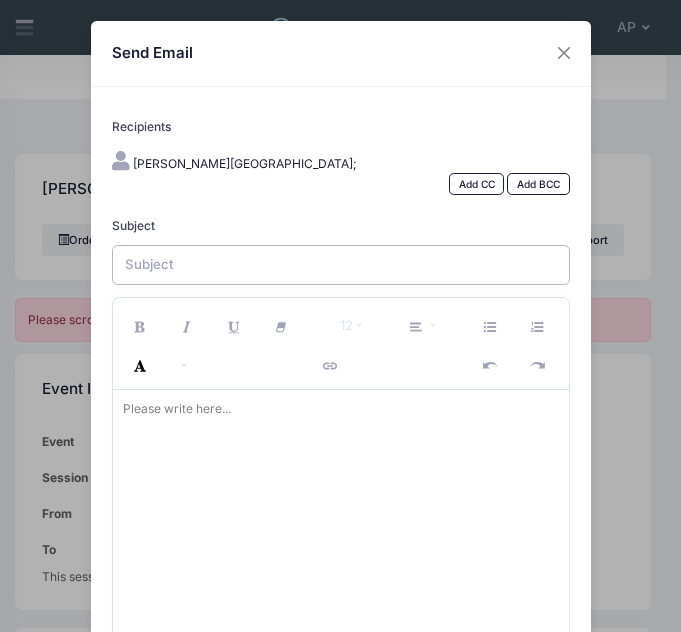 click on "Subject" at bounding box center (341, 265) 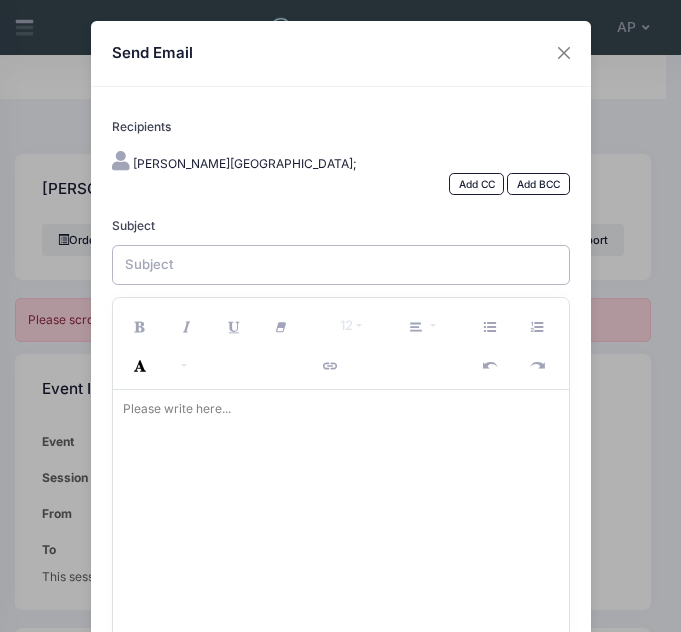 type on "Health Forms missing" 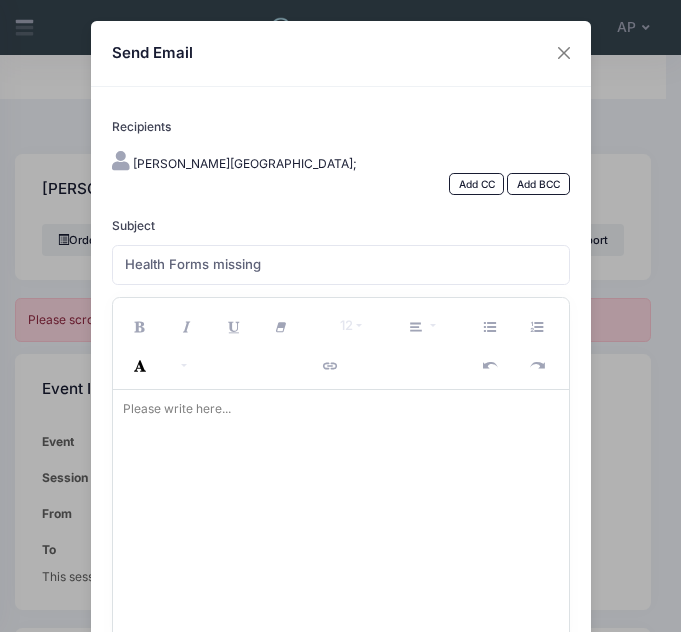 click on "Please write here..." at bounding box center (177, 409) 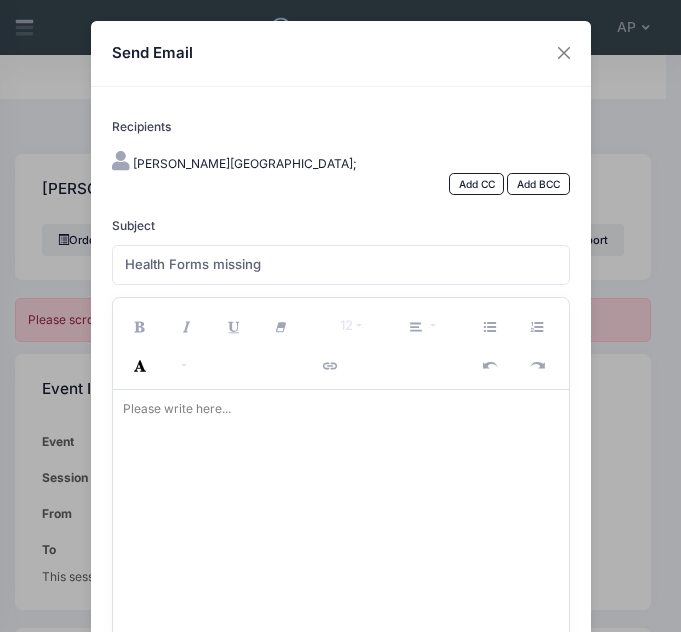 click on "Please write here..." at bounding box center [177, 409] 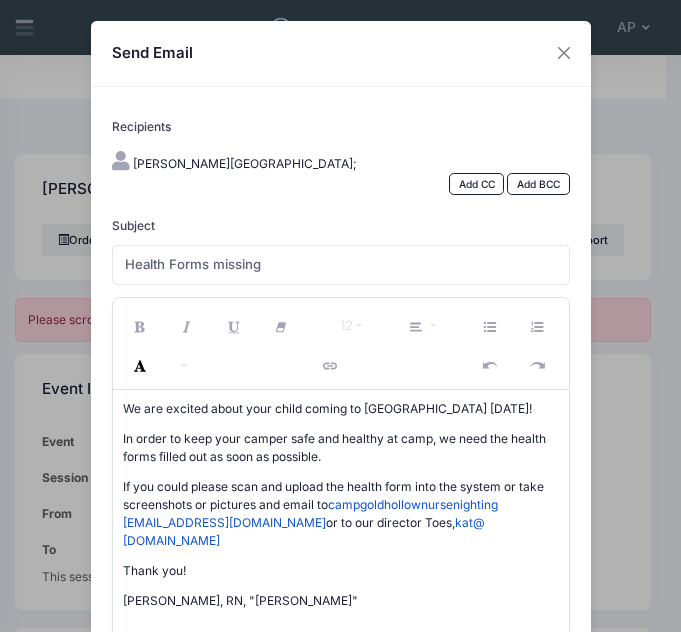 click on "We are excited about your child coming to Camp Gold Hollow this Saturday!" at bounding box center [341, 409] 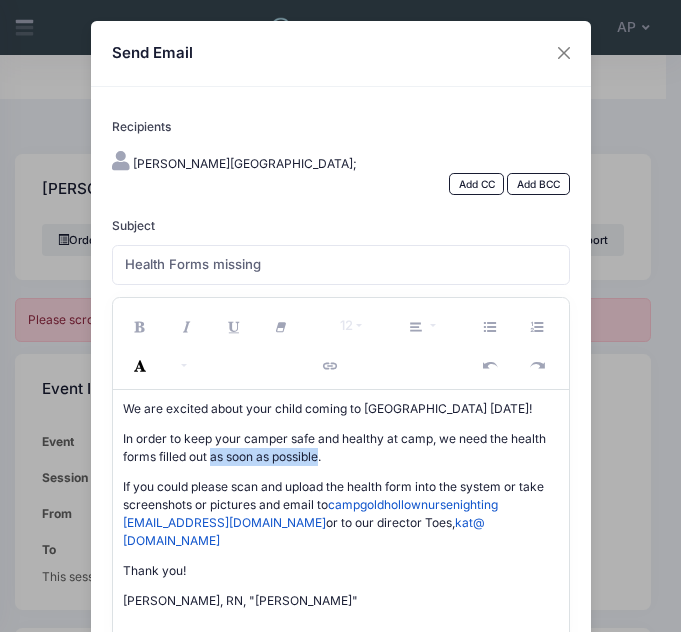 drag, startPoint x: 313, startPoint y: 456, endPoint x: 202, endPoint y: 458, distance: 111.01801 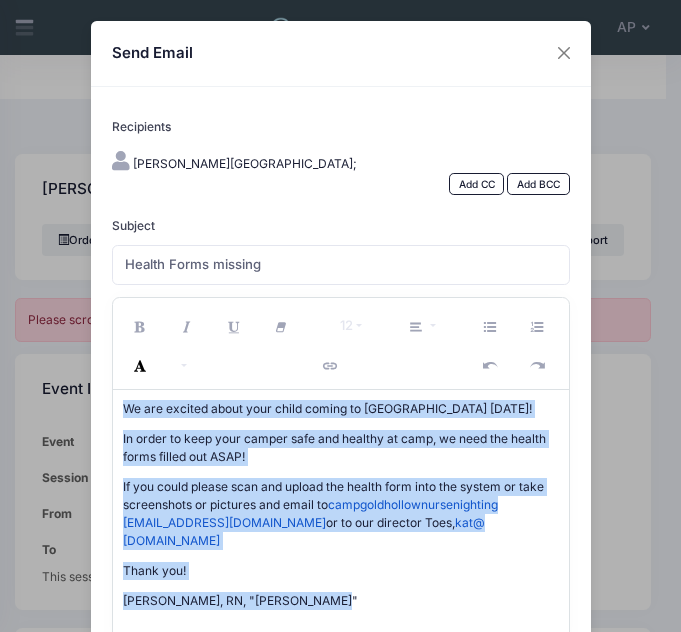 drag, startPoint x: 379, startPoint y: 588, endPoint x: 101, endPoint y: 415, distance: 327.43396 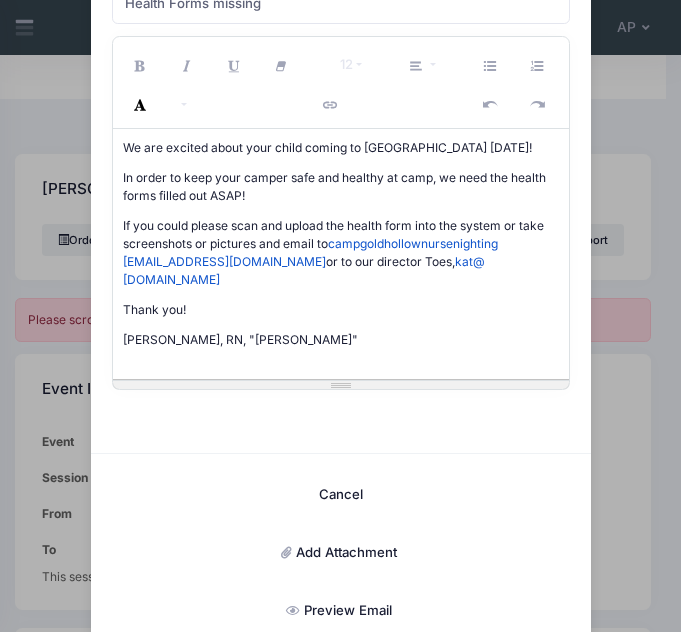 scroll, scrollTop: 359, scrollLeft: 0, axis: vertical 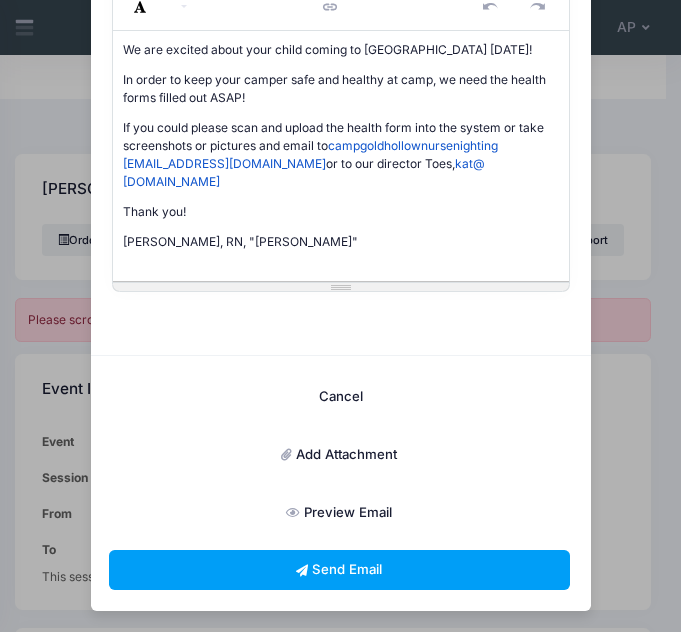 click on "Add Attachment" at bounding box center [339, 455] 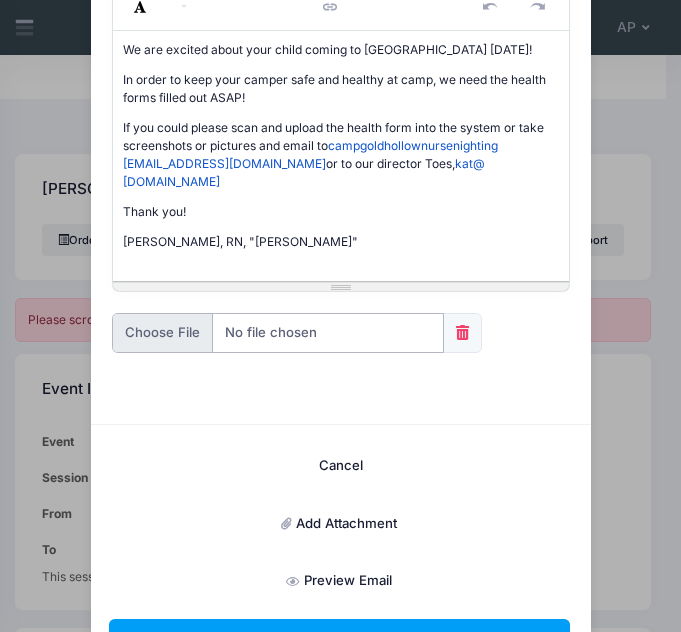 click at bounding box center (278, 333) 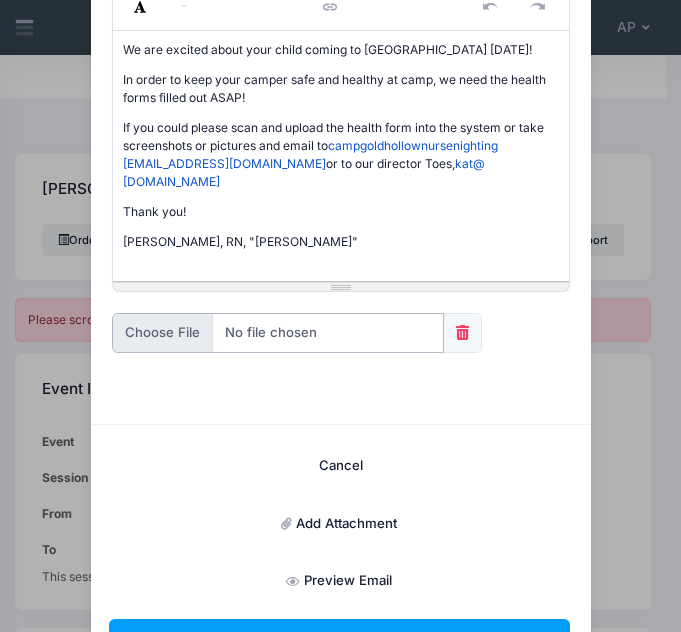 type on "C:\fakepath\Camp Gold Hollow Health Form.pdf" 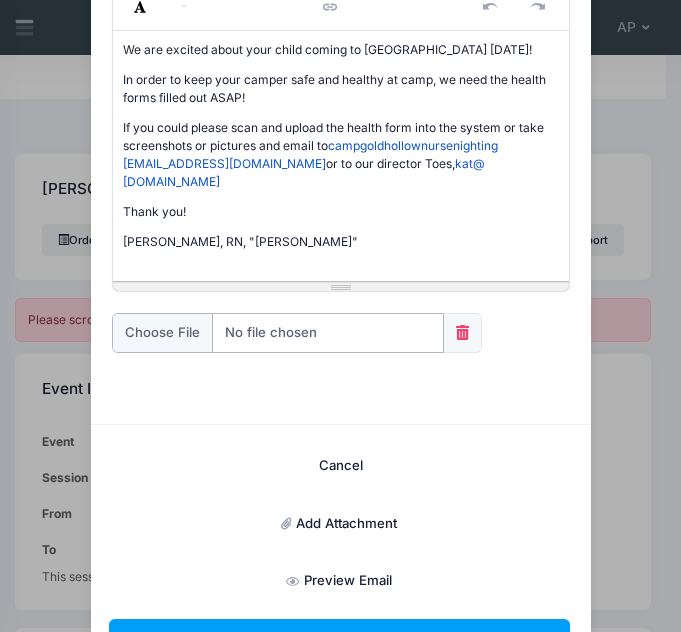 scroll, scrollTop: 428, scrollLeft: 0, axis: vertical 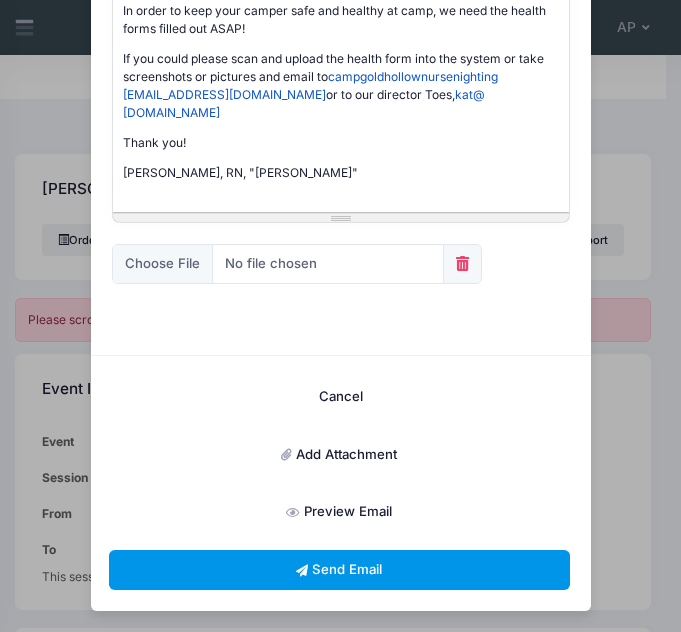click on "Send Email" at bounding box center (339, 570) 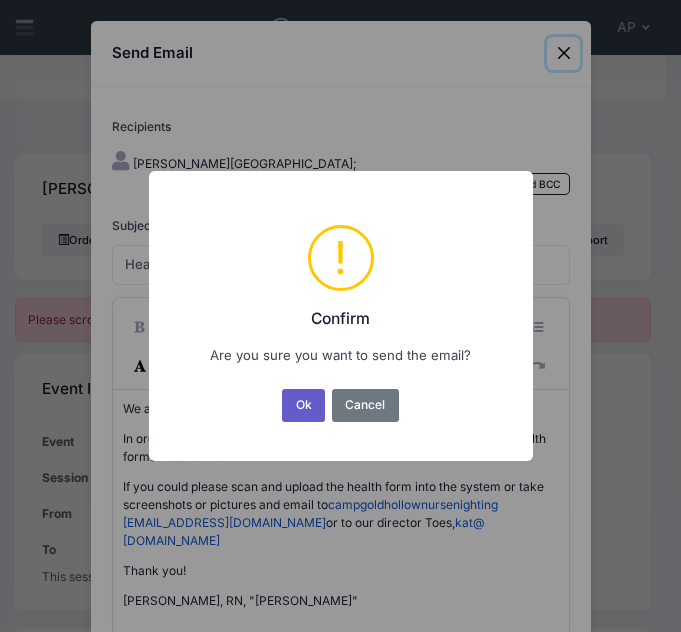 click on "Ok" at bounding box center [303, 405] 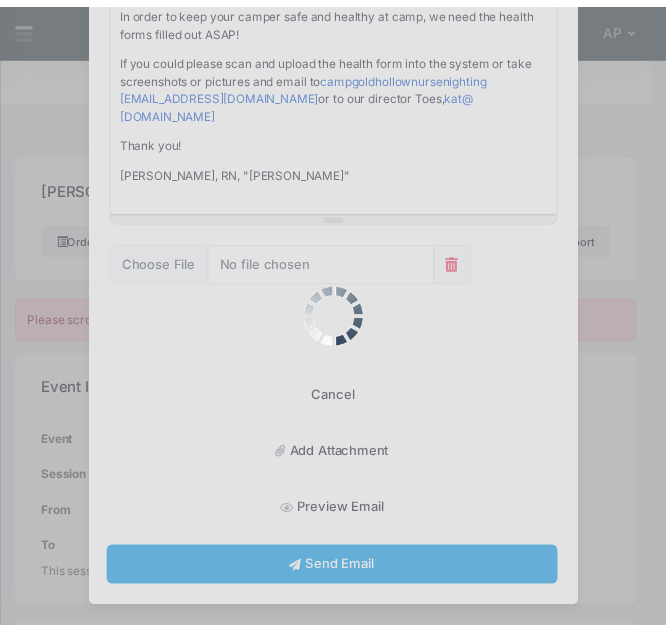 scroll, scrollTop: 359, scrollLeft: 0, axis: vertical 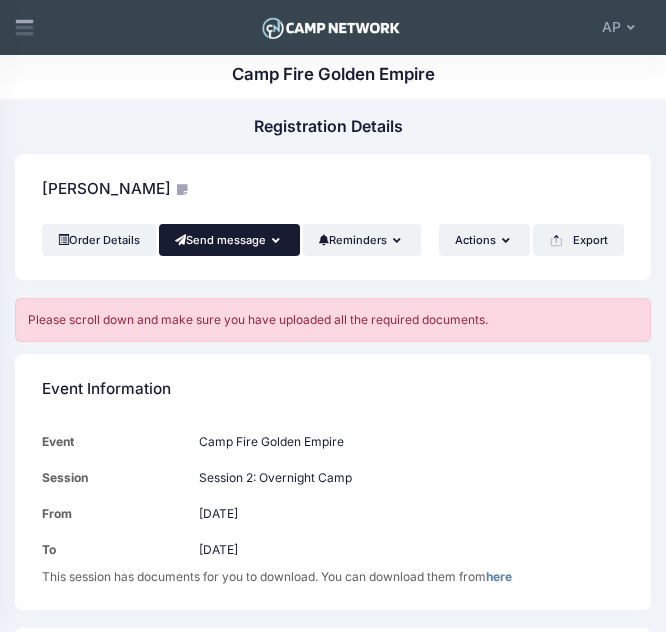 click on "Send message" at bounding box center [229, 240] 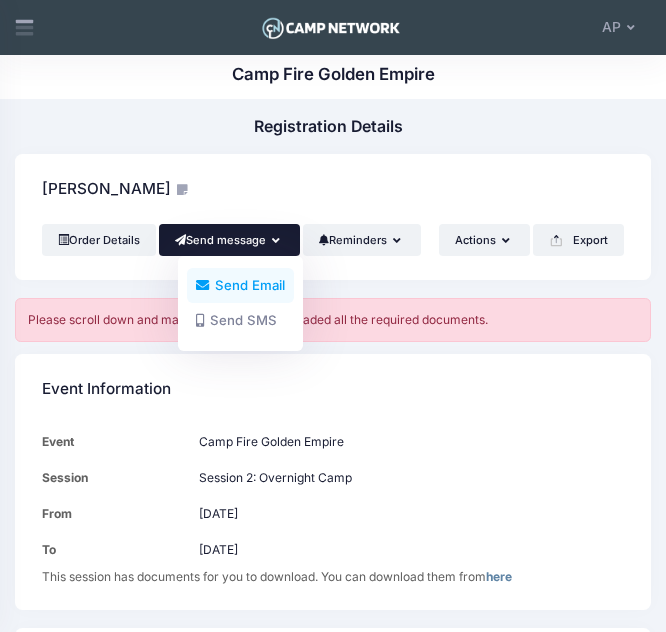 click on "Send Email" at bounding box center [240, 285] 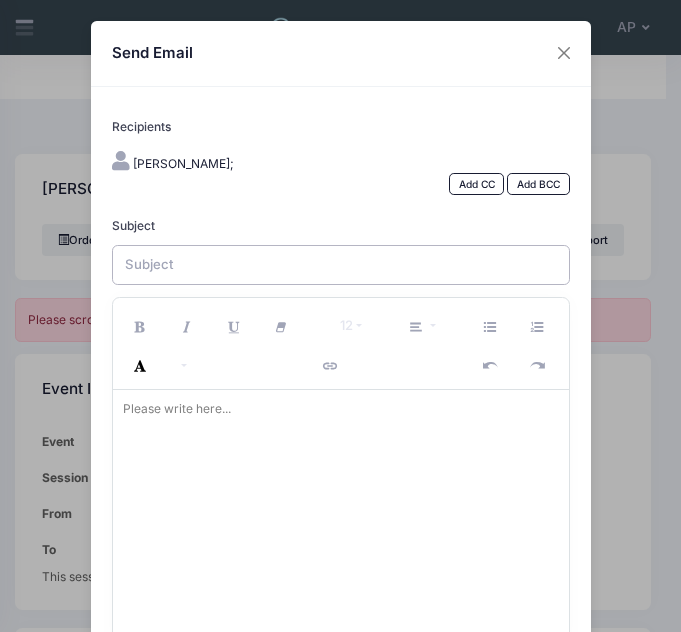 click on "Subject" at bounding box center [341, 265] 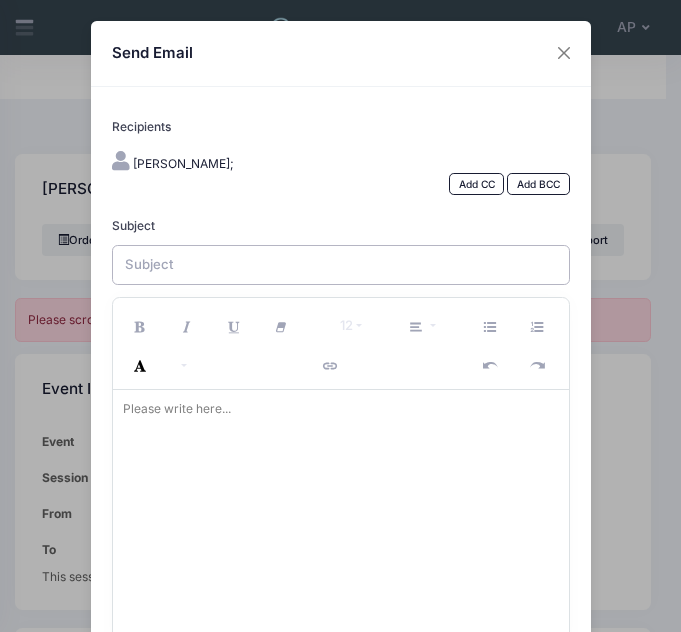 type on "Health Forms missing" 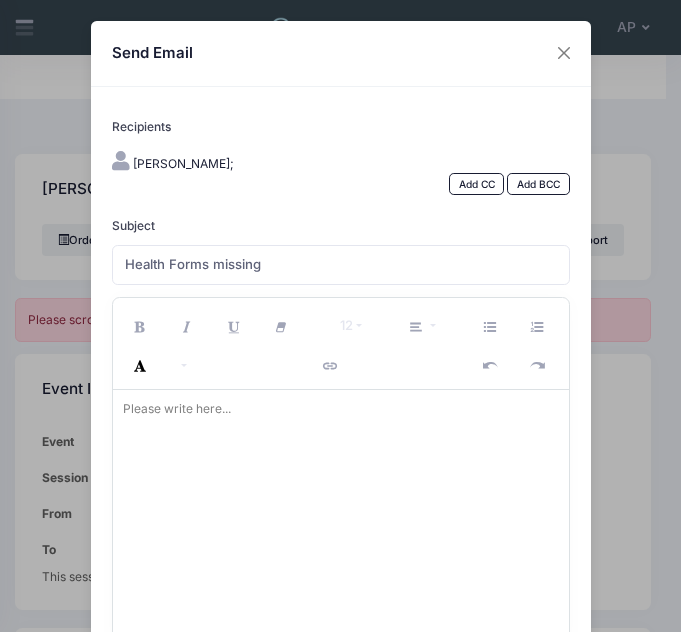 click at bounding box center [341, 515] 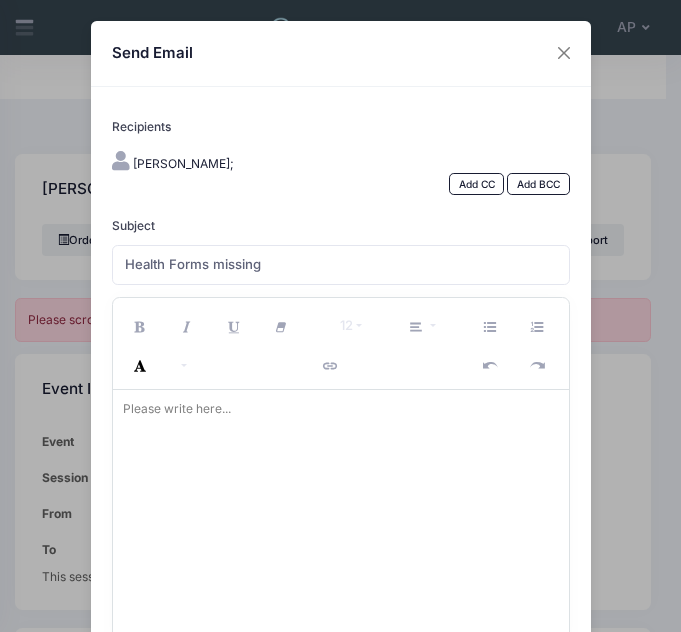 type 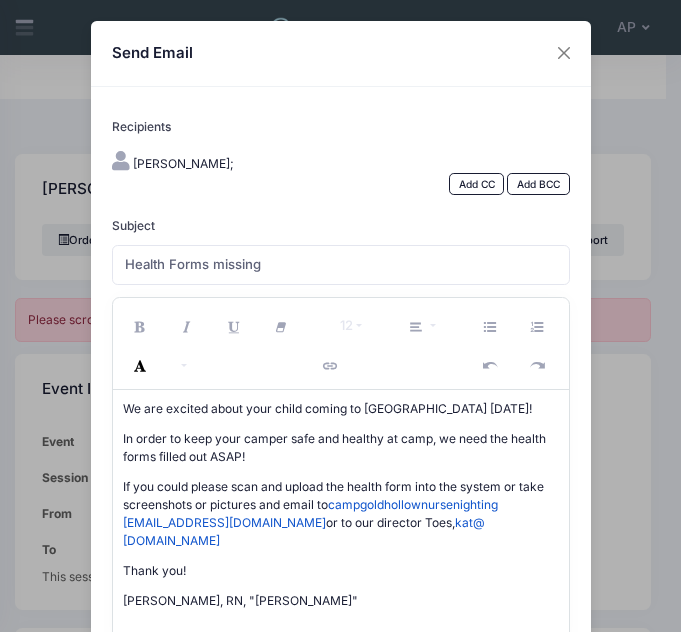 click on "We are excited about your child coming to Camp Gold Hollow tomorrow!  In order to keep your camper safe and healthy at camp, we need the health forms filled out ASAP! If you could please scan and upload the health form into the system or take screenshots or pictures and email to  campgoldhollownursenighting ale@gmail.com  or to our director Toes,  kat@ campfiregoldenempire.org Thank you! Lisa Poggensee, RN, "Nightingale"" at bounding box center [341, 515] 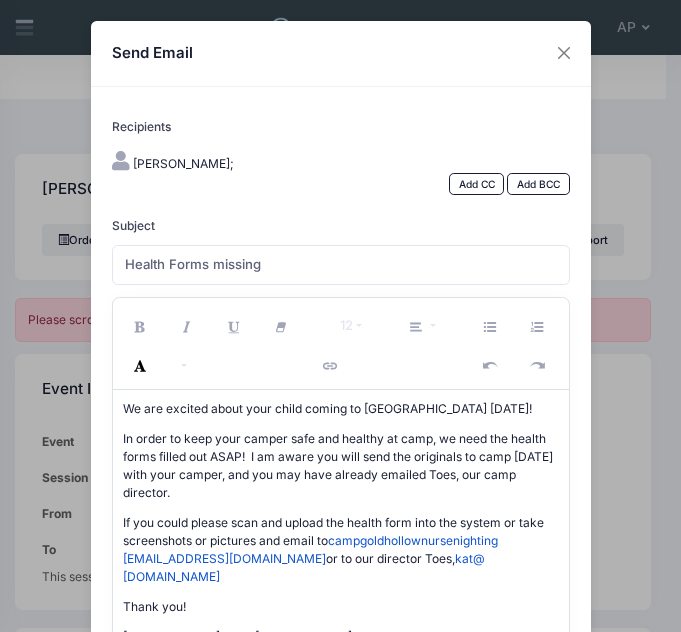 click on "If you could please scan and upload the health form into the system or take screenshots or pictures and email to  campgoldhollownursenighting ale@gmail.com  or to our director Toes,  kat@ campfiregoldenempire.org" at bounding box center (341, 550) 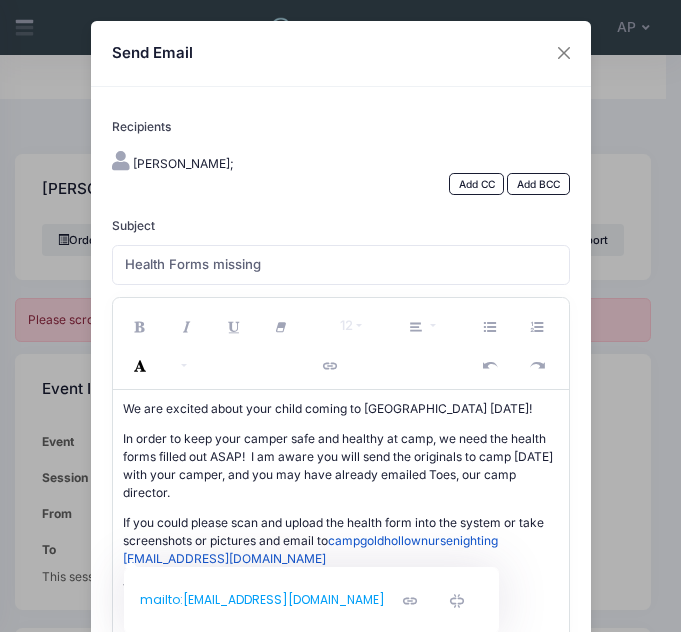 click on "In order to keep your camper safe and healthy at camp, we need the health forms filled out ASAP!  I am aware you will send the originals to camp tomorrow with your camper, and you may have already emailed Toes, our camp director." at bounding box center [341, 466] 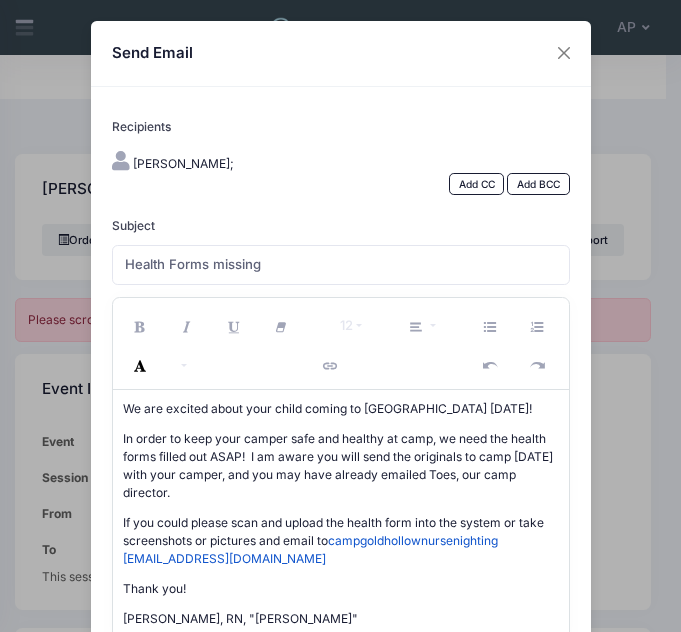 click on "We are excited about your child coming to Camp Gold Hollow tomorrow!  In order to keep your camper safe and healthy at camp, we need the health forms filled out ASAP!  I am aware you will send the originals to camp tomorrow with your camper, and you may have already emailed Toes, our camp director.  If you could please scan and upload the health form into the system or take screenshots or pictures and email to  campgoldhollownursenighting ale@gmail.com Thank you! Lisa Poggensee, RN, "Nightingale"" at bounding box center [341, 515] 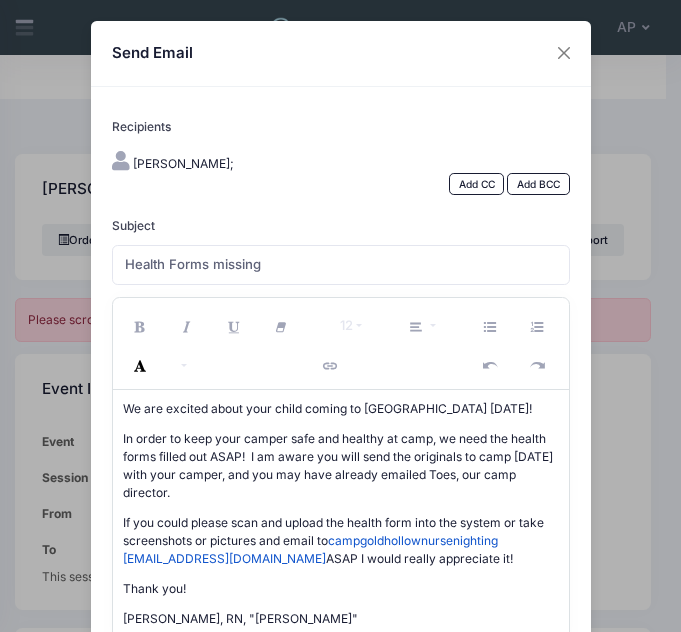 scroll, scrollTop: 10, scrollLeft: 0, axis: vertical 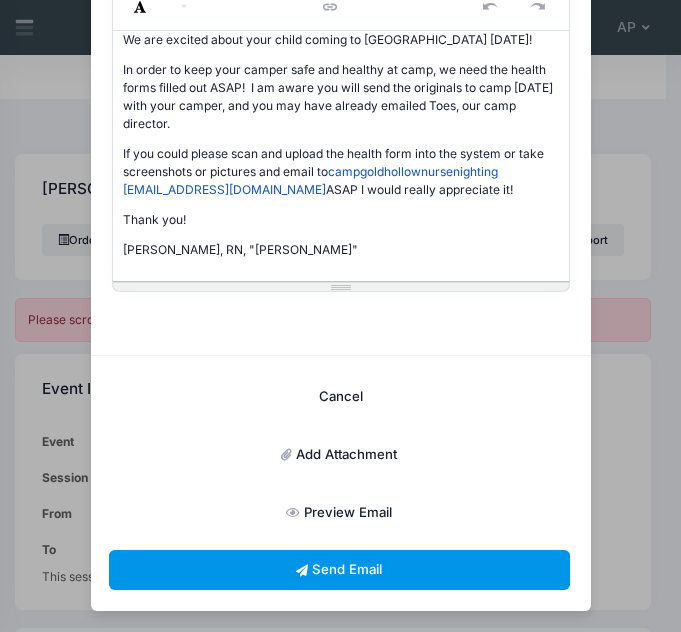 click on "Send Email" at bounding box center (339, 570) 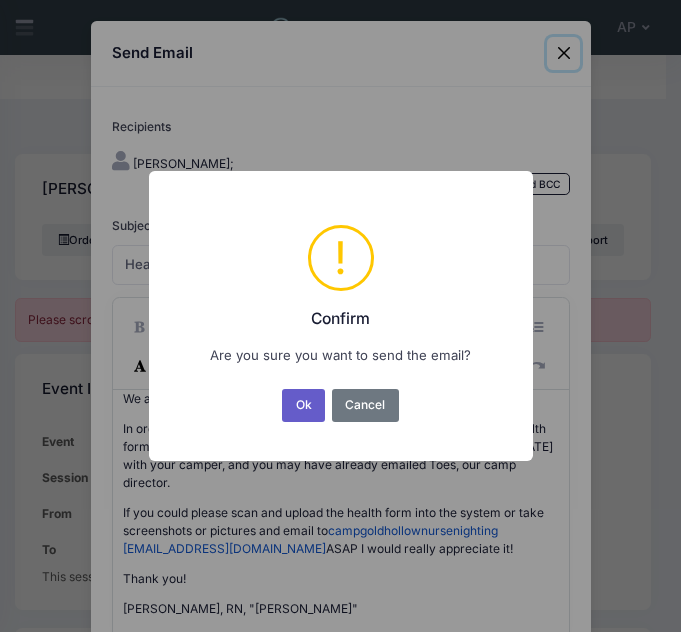 click on "Ok" at bounding box center (303, 405) 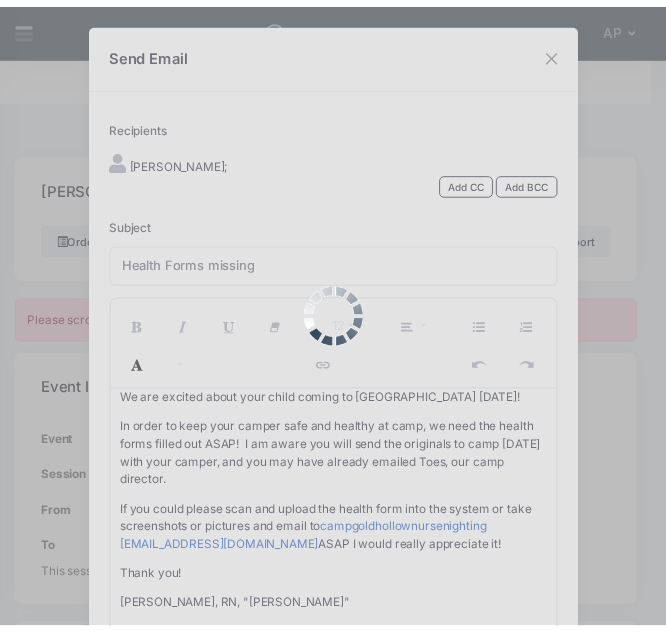 scroll, scrollTop: 359, scrollLeft: 0, axis: vertical 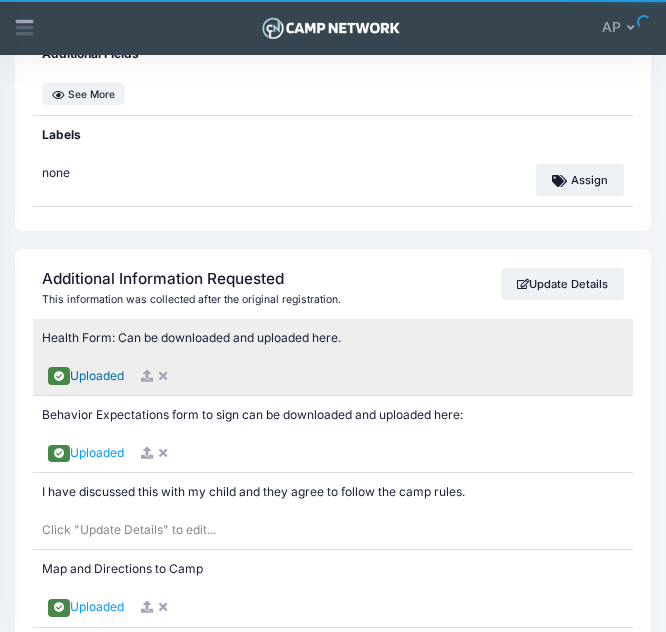 click on "Uploaded" at bounding box center [97, 375] 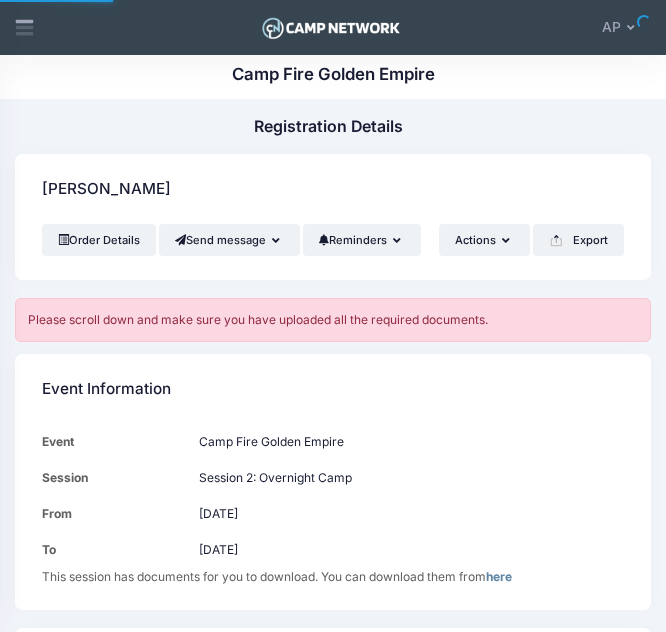 scroll, scrollTop: 0, scrollLeft: 0, axis: both 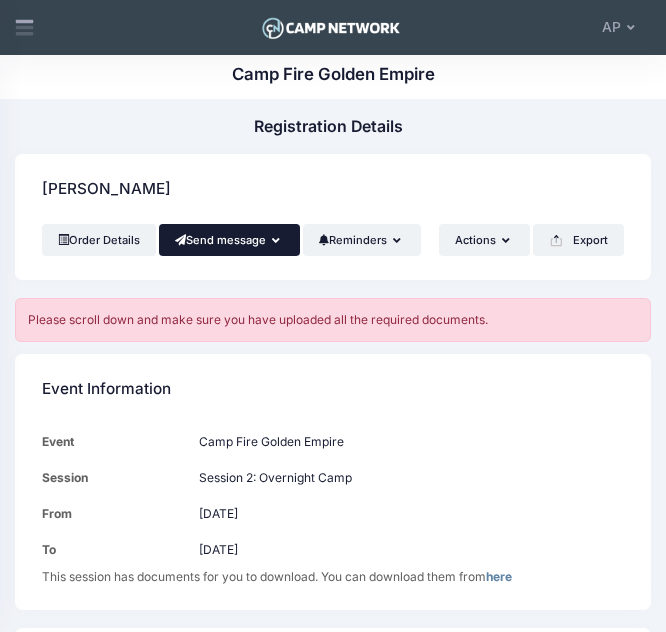 click on "Send message" at bounding box center (229, 240) 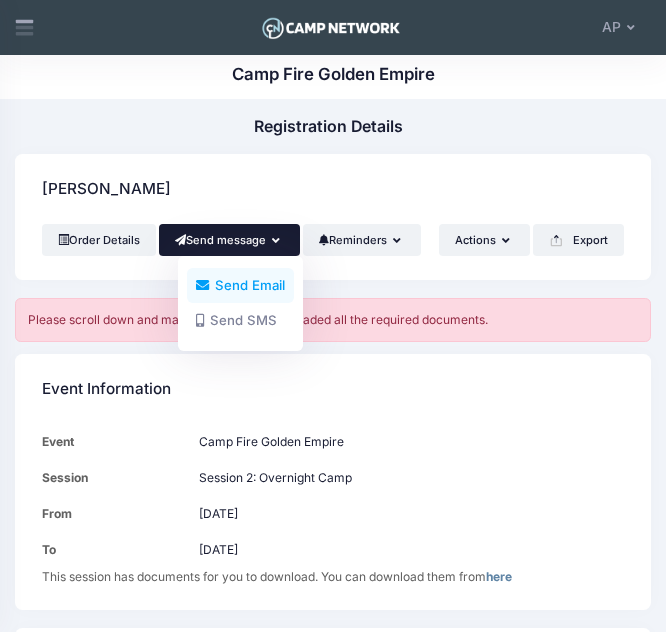 click on "Send Email" at bounding box center [240, 285] 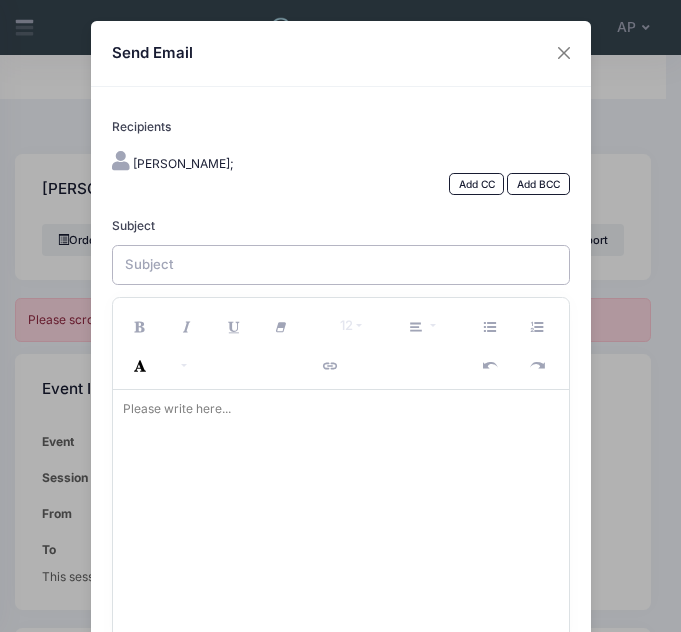 click on "Subject" at bounding box center [341, 265] 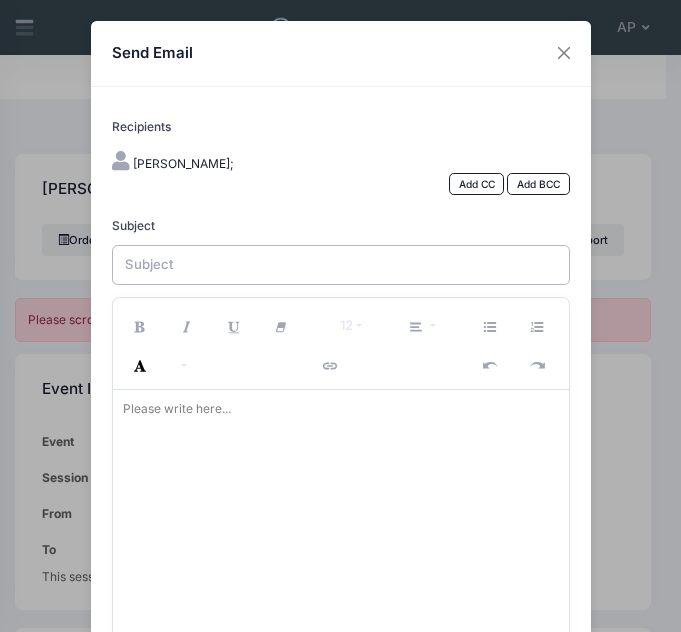 type on "Health Forms missing" 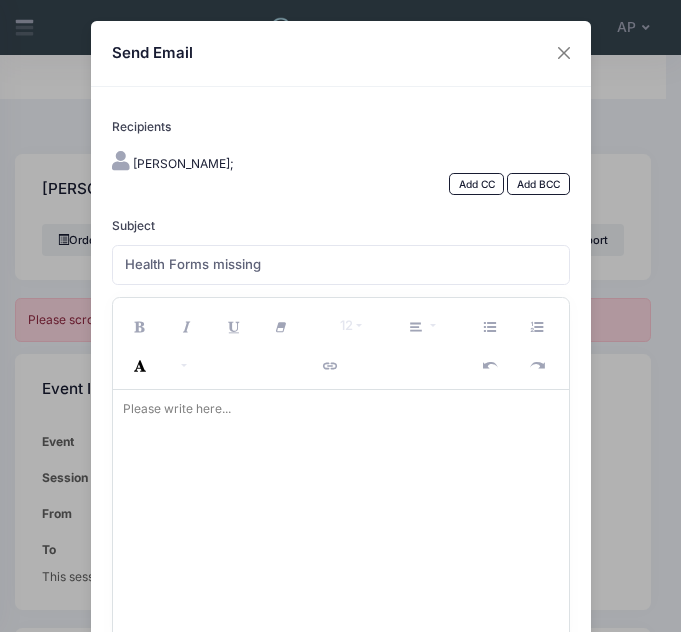 click on "Please write here..." at bounding box center [177, 409] 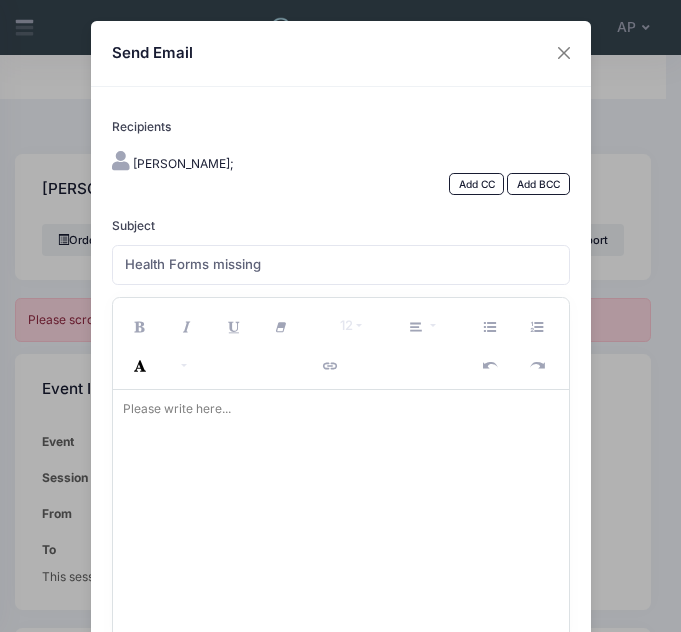paste 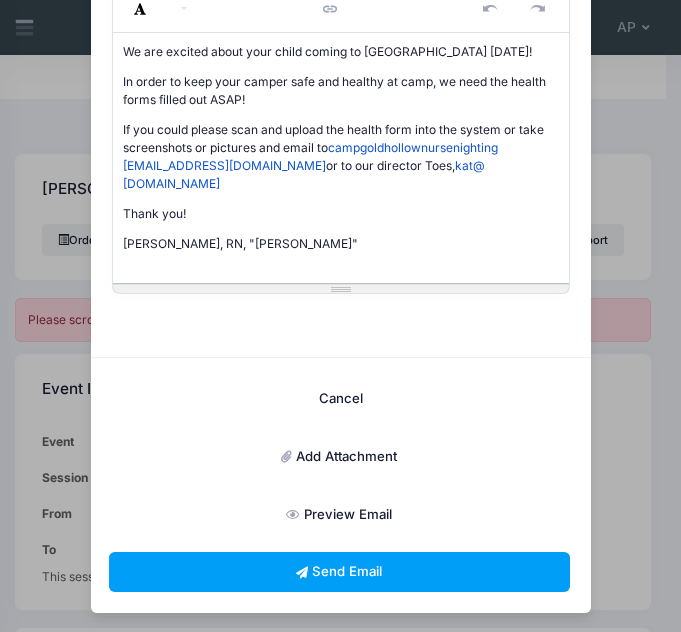 scroll, scrollTop: 359, scrollLeft: 0, axis: vertical 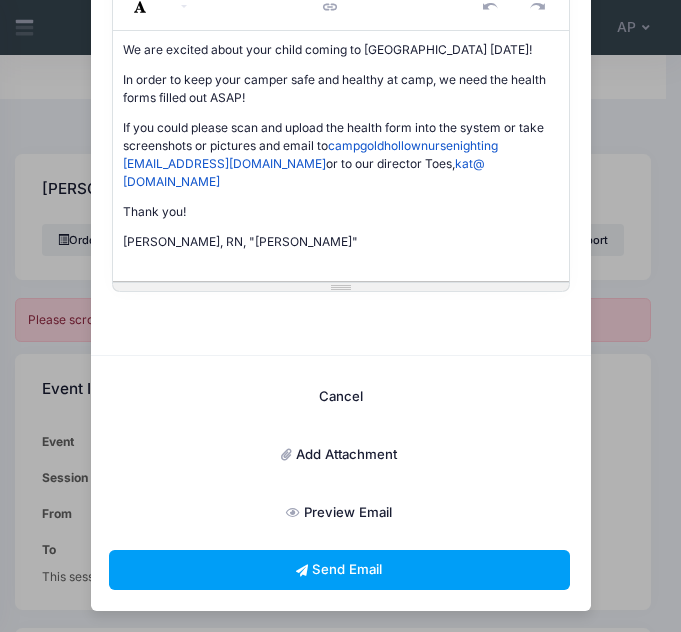 click on "Add Attachment" at bounding box center [339, 455] 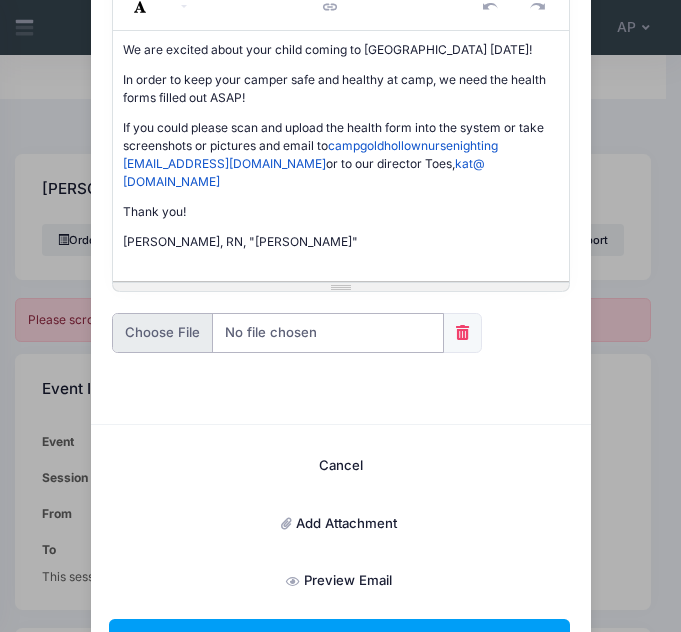 click at bounding box center [278, 333] 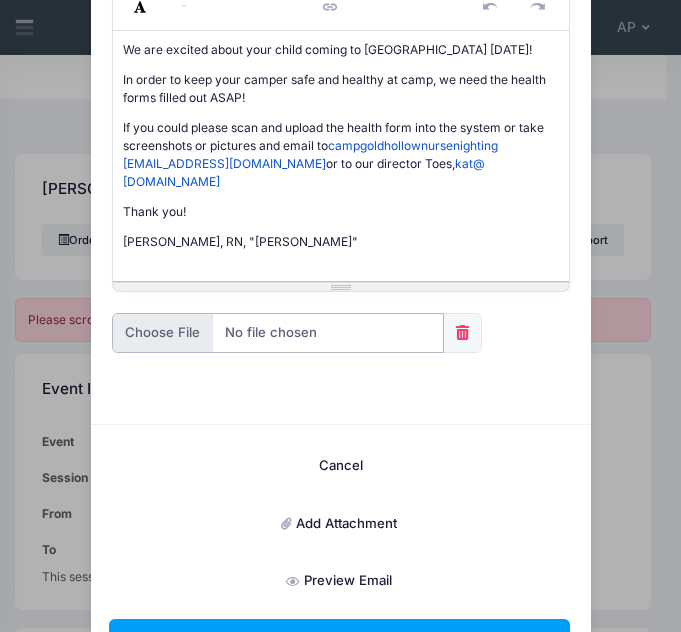 type on "C:\fakepath\Camp Gold Hollow Health Form.pdf" 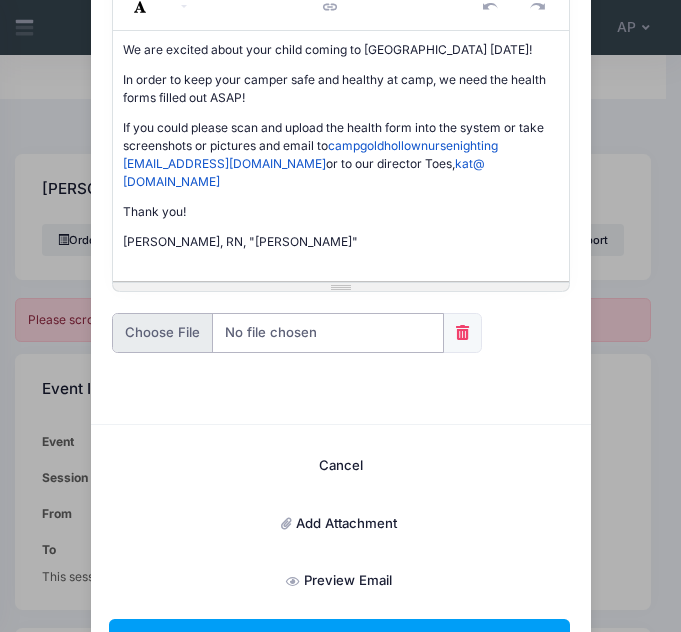scroll, scrollTop: 428, scrollLeft: 0, axis: vertical 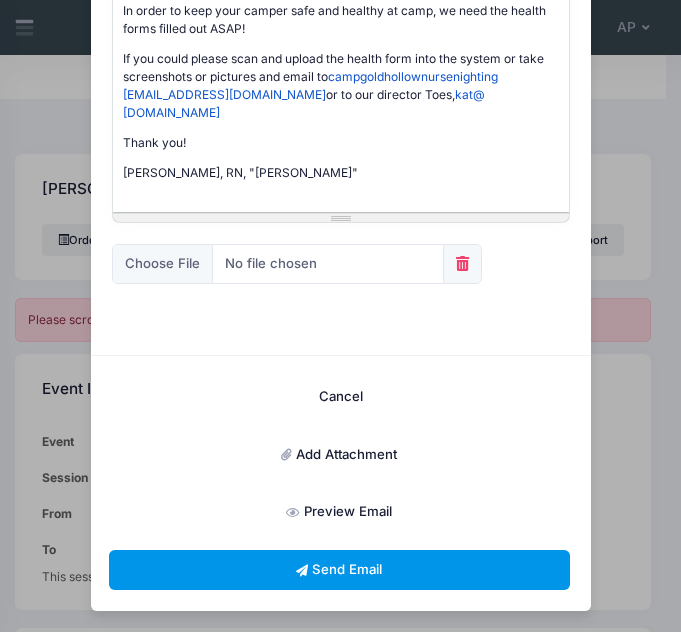 click on "Send Email" at bounding box center [339, 570] 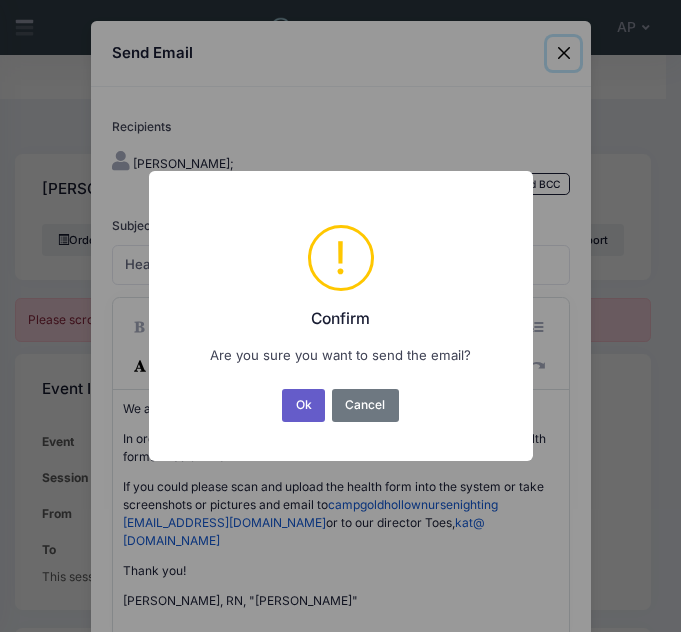 click on "Ok" at bounding box center (303, 405) 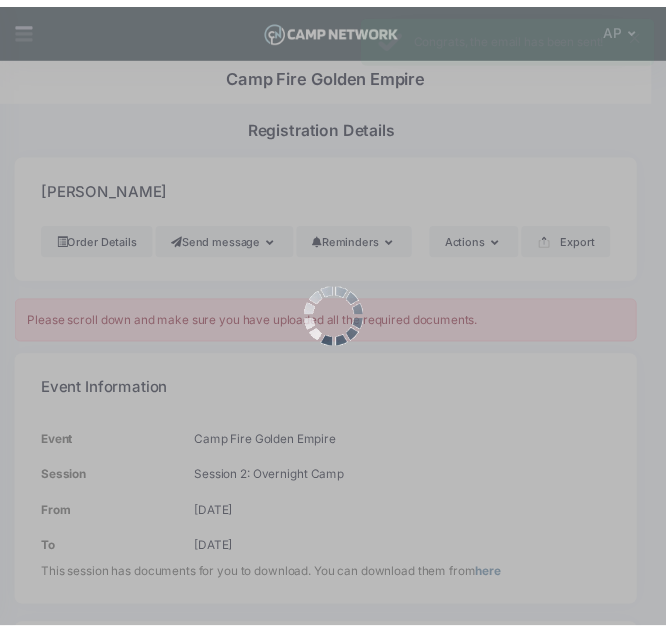 scroll, scrollTop: 359, scrollLeft: 0, axis: vertical 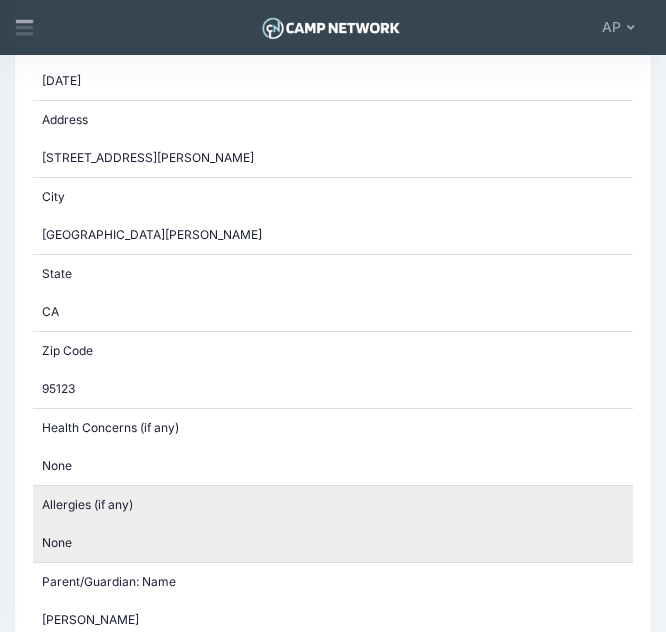 drag, startPoint x: 370, startPoint y: 538, endPoint x: 541, endPoint y: 489, distance: 177.88199 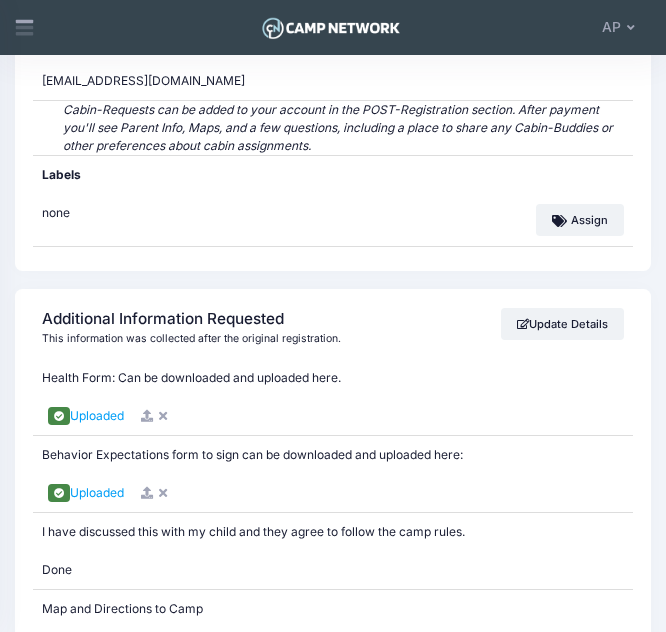 scroll, scrollTop: 2314, scrollLeft: 0, axis: vertical 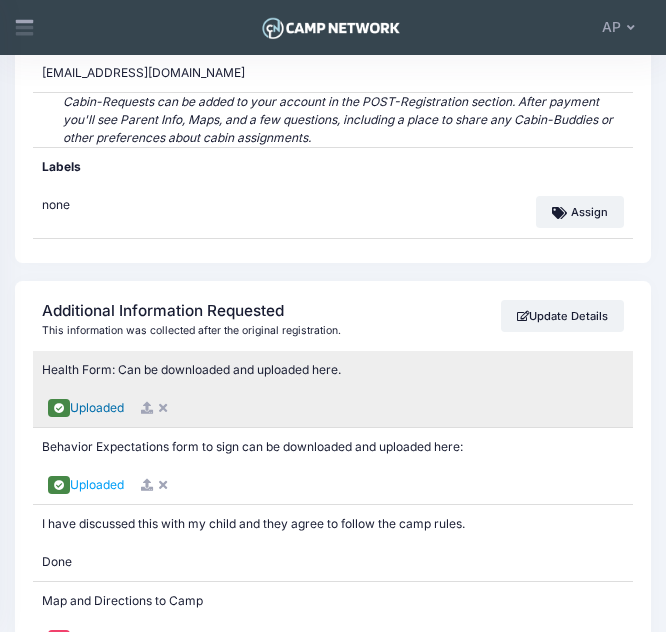 click on "Uploaded" at bounding box center [97, 407] 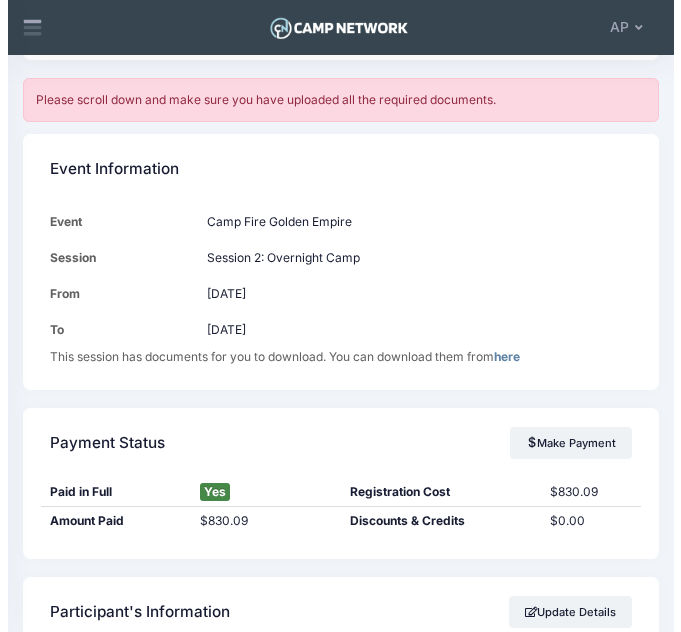 scroll, scrollTop: 0, scrollLeft: 0, axis: both 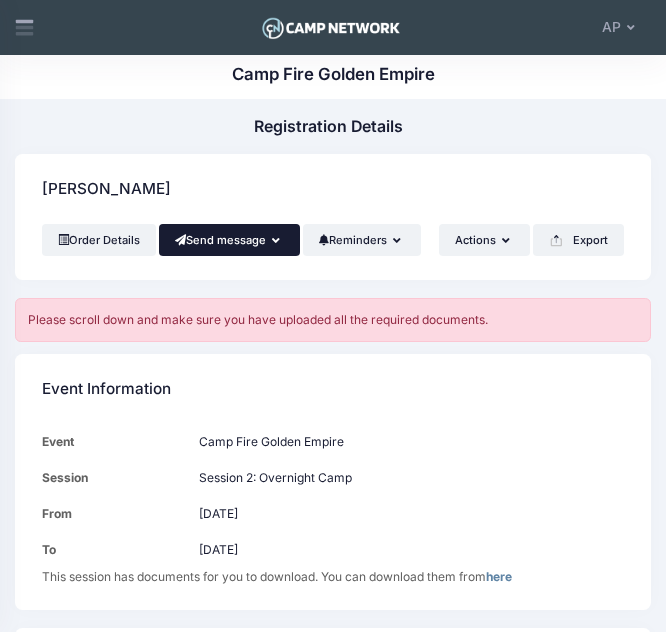 click on "Send message" at bounding box center (229, 240) 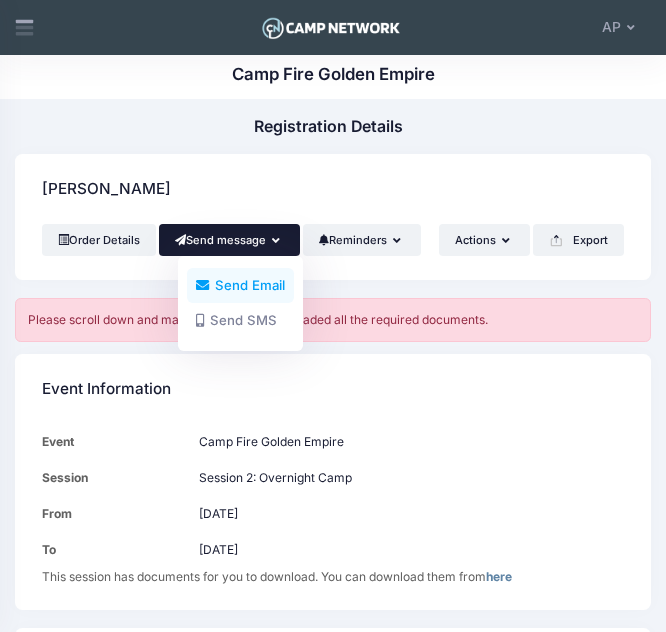 click on "Send Email" at bounding box center [240, 285] 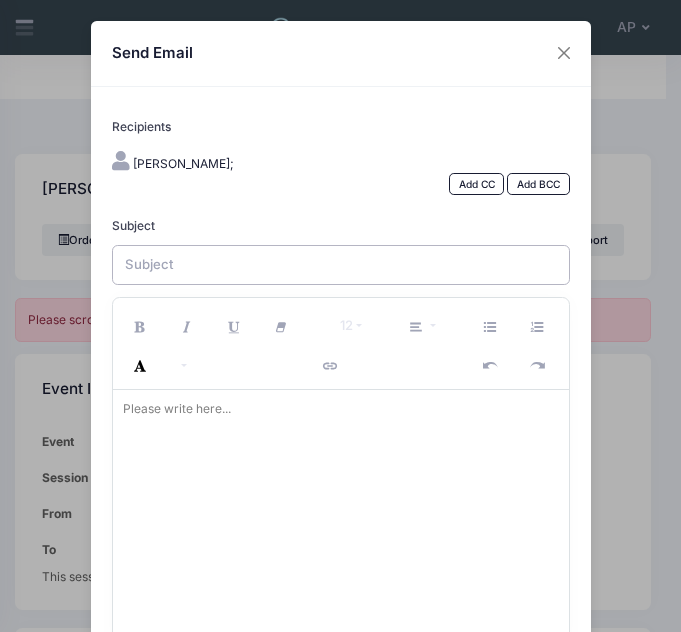 click on "Subject" at bounding box center (341, 265) 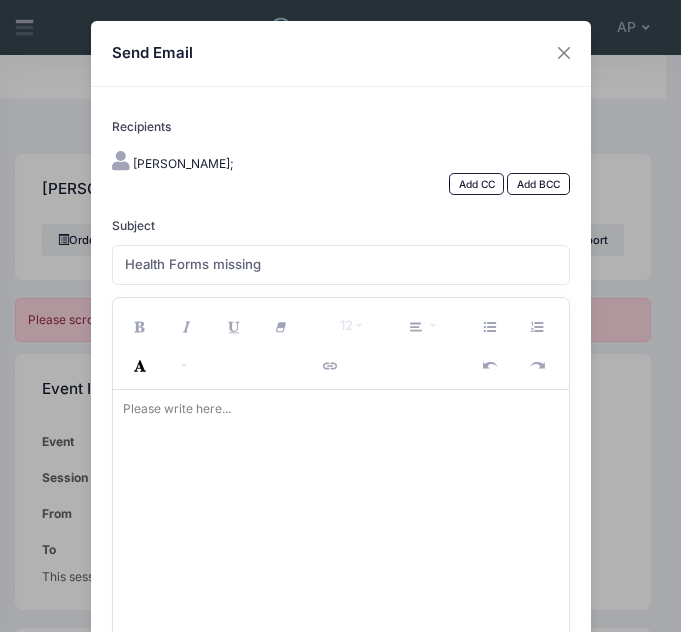 click at bounding box center (341, 515) 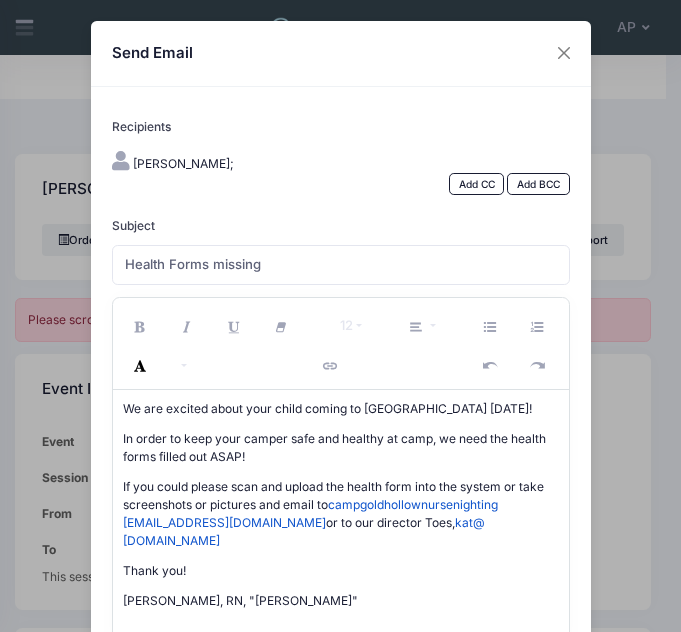 click on "In order to keep your camper safe and healthy at camp, we need the health forms filled out ASAP!" at bounding box center [341, 448] 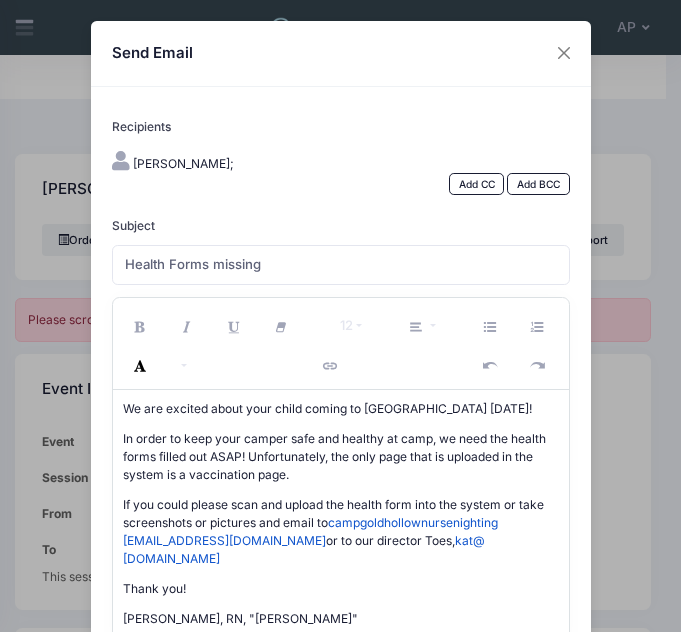 click on "If you could please scan and upload the health form into the system or take screenshots or pictures and email to  campgoldhollownursenighting ale@gmail.com  or to our director Toes,  kat@ campfiregoldenempire.org" at bounding box center [341, 532] 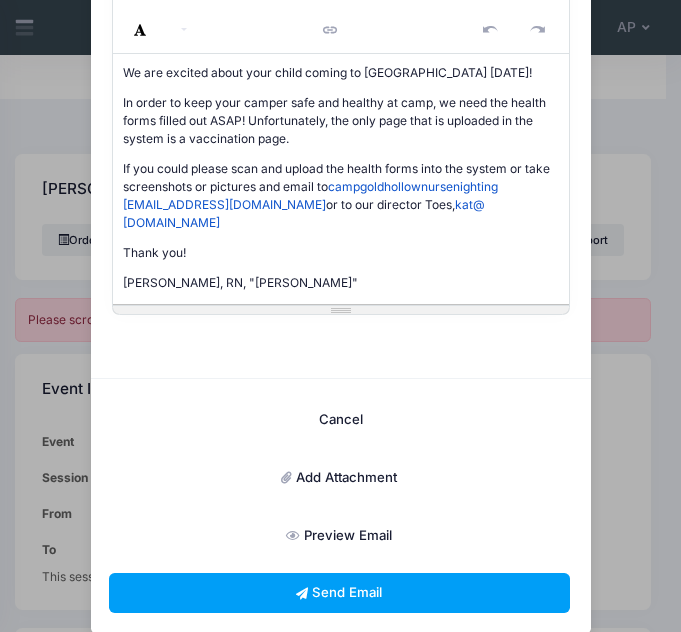 scroll, scrollTop: 359, scrollLeft: 0, axis: vertical 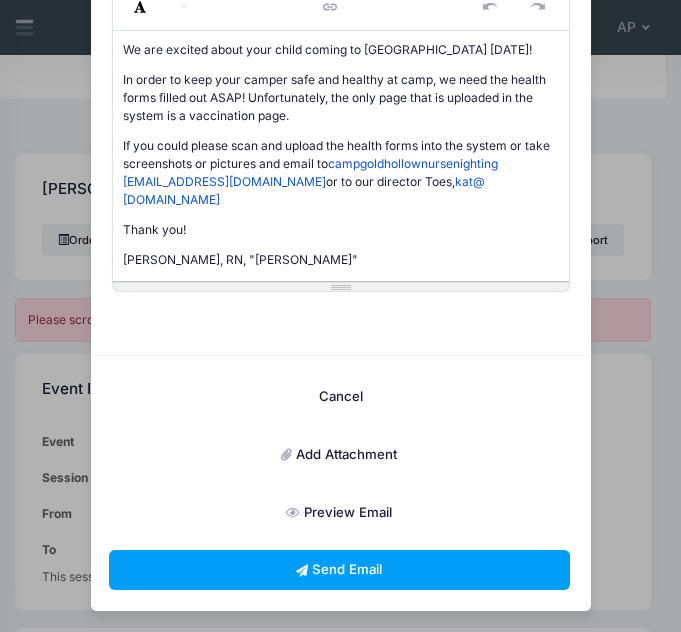 click on "Add Attachment" at bounding box center [339, 455] 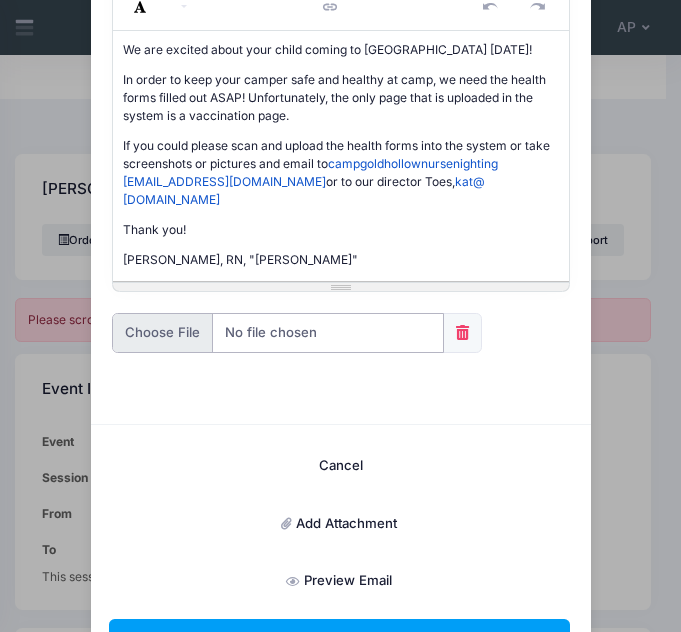 click at bounding box center [278, 333] 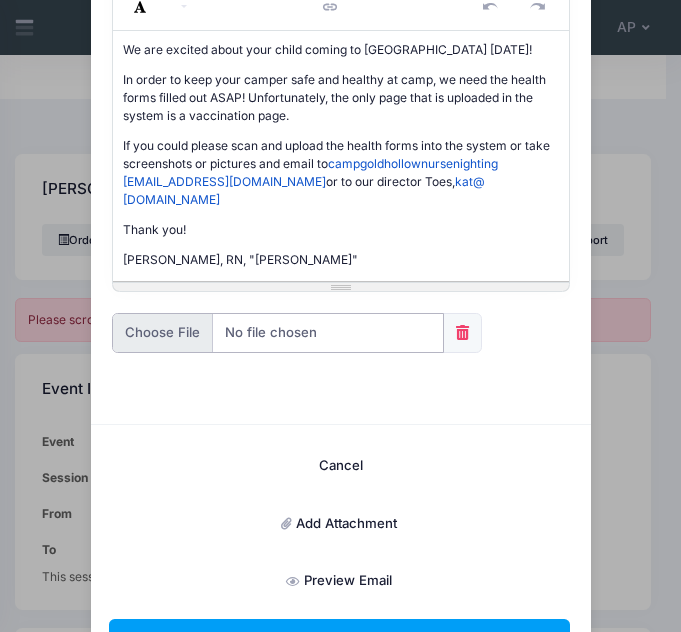 type on "C:\fakepath\Camp Gold Hollow Health Form.pdf" 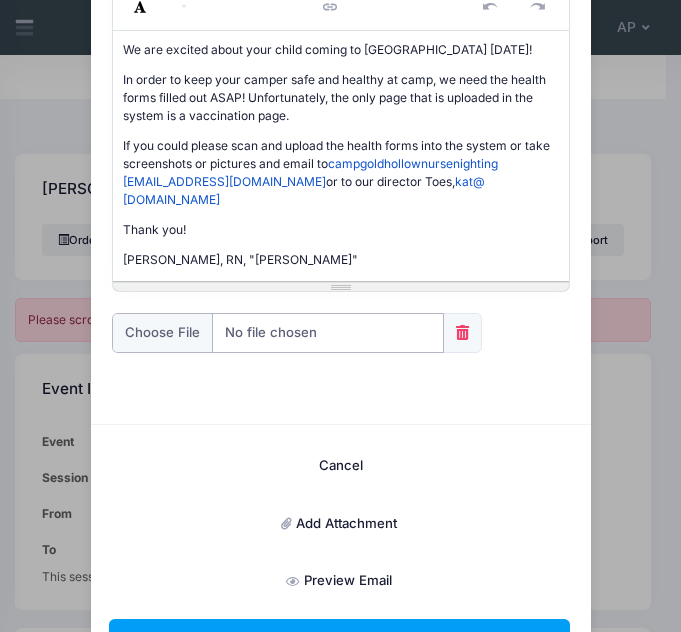 scroll, scrollTop: 428, scrollLeft: 0, axis: vertical 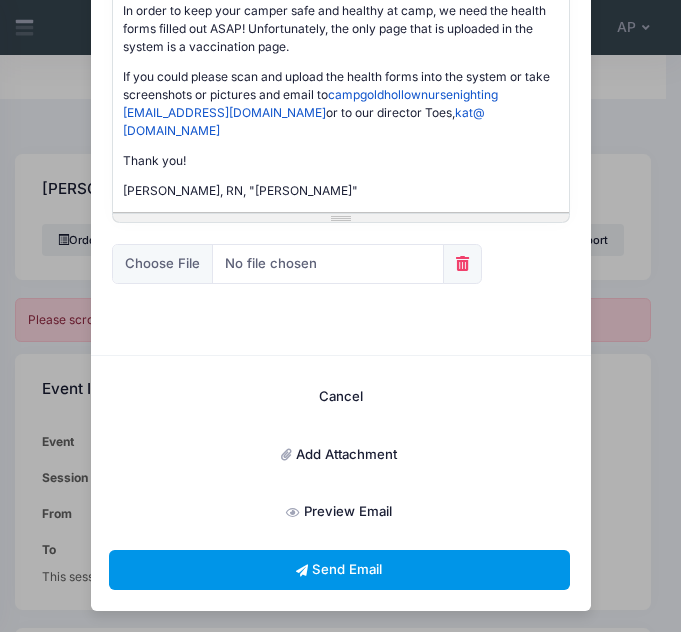 click on "Send Email" at bounding box center (339, 570) 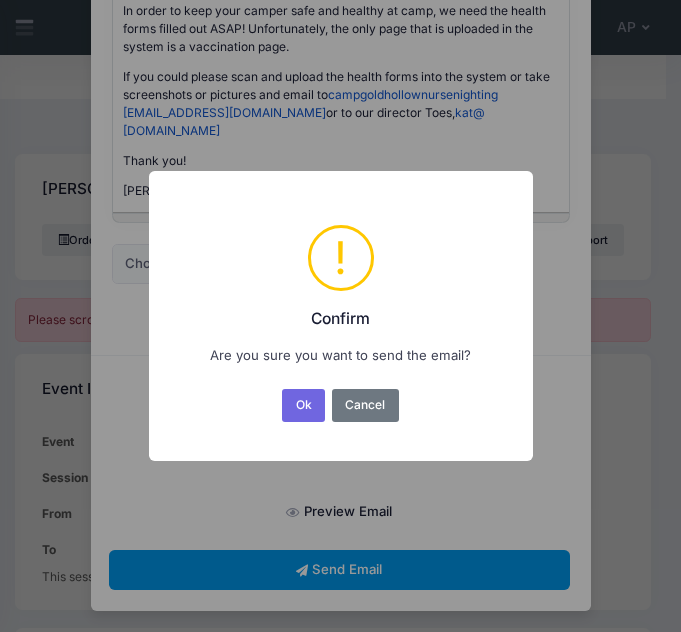 scroll, scrollTop: 0, scrollLeft: 0, axis: both 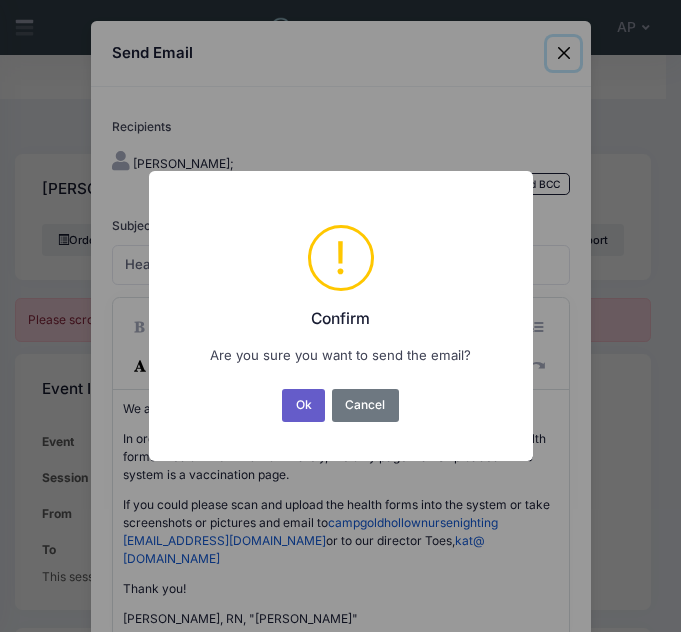 click on "Ok" at bounding box center [303, 405] 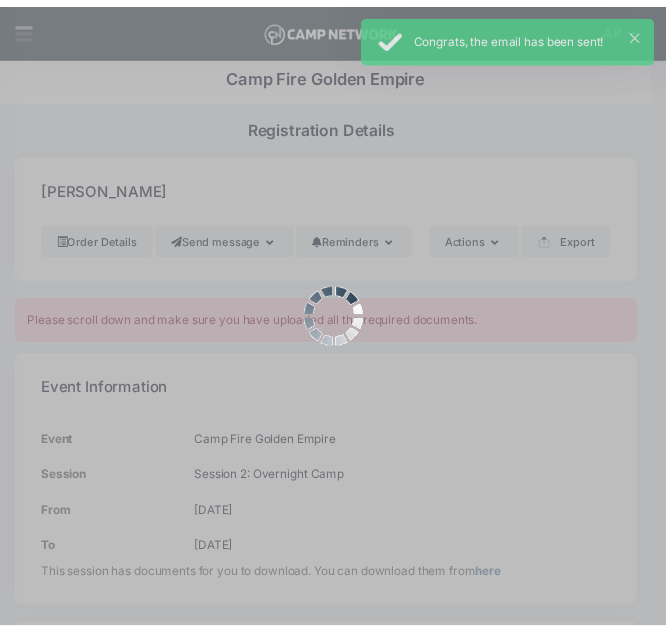 scroll, scrollTop: 359, scrollLeft: 0, axis: vertical 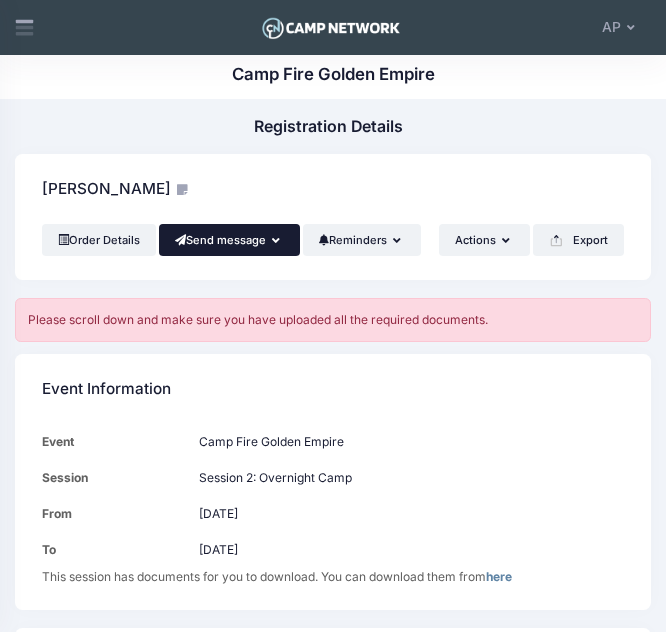 click on "Send message" at bounding box center (229, 240) 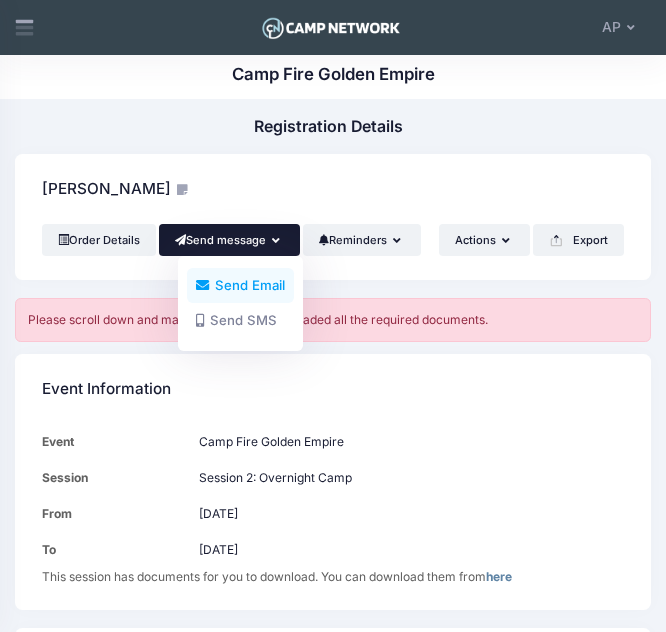 click on "Send Email" at bounding box center (240, 285) 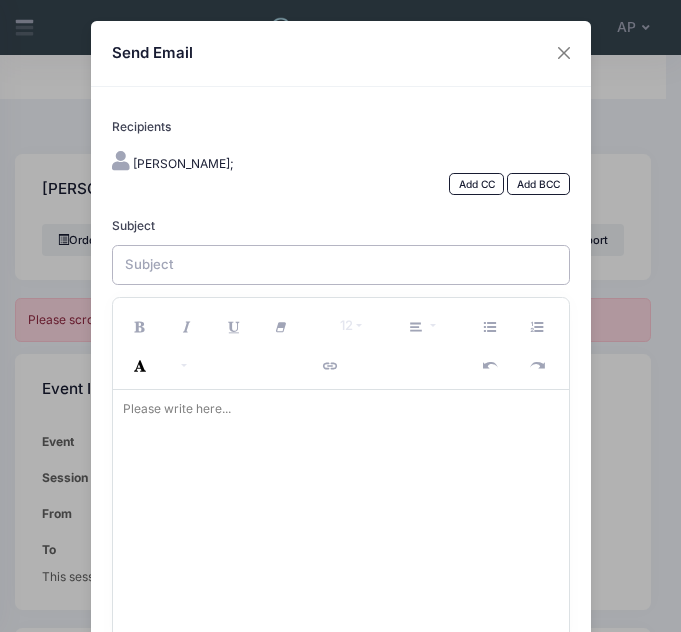 click on "Subject" at bounding box center (341, 265) 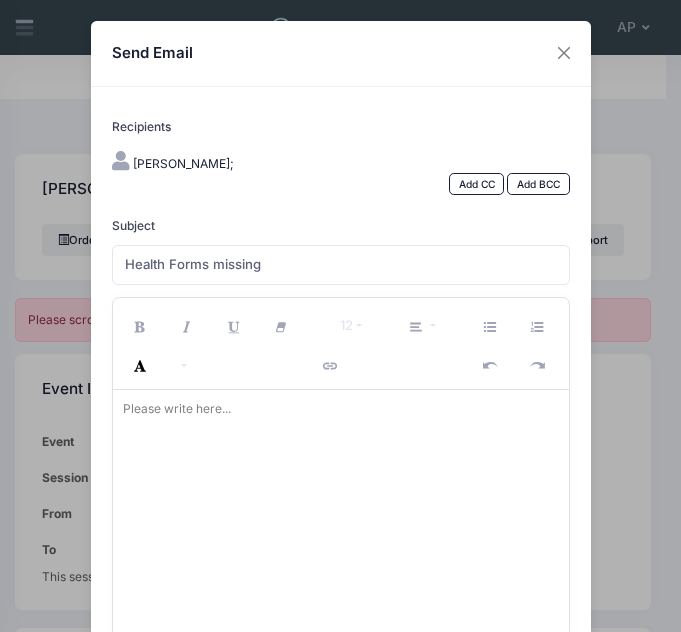 click on "Please write here..." at bounding box center [177, 409] 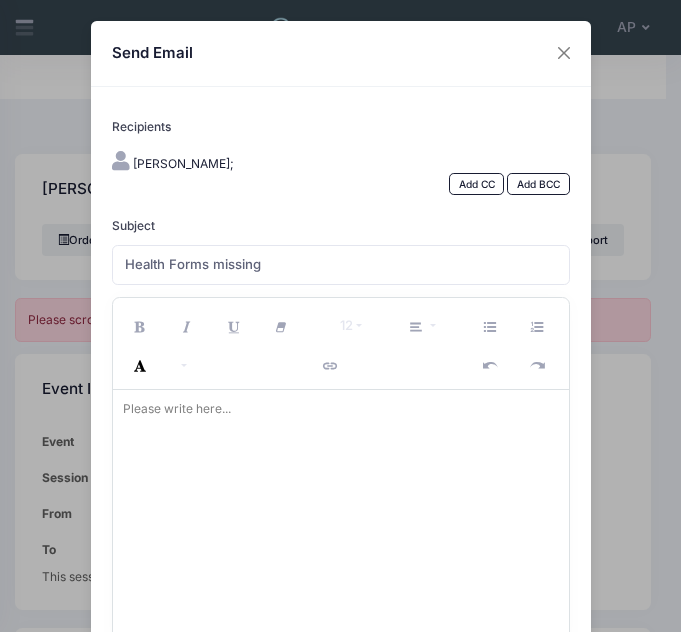 paste 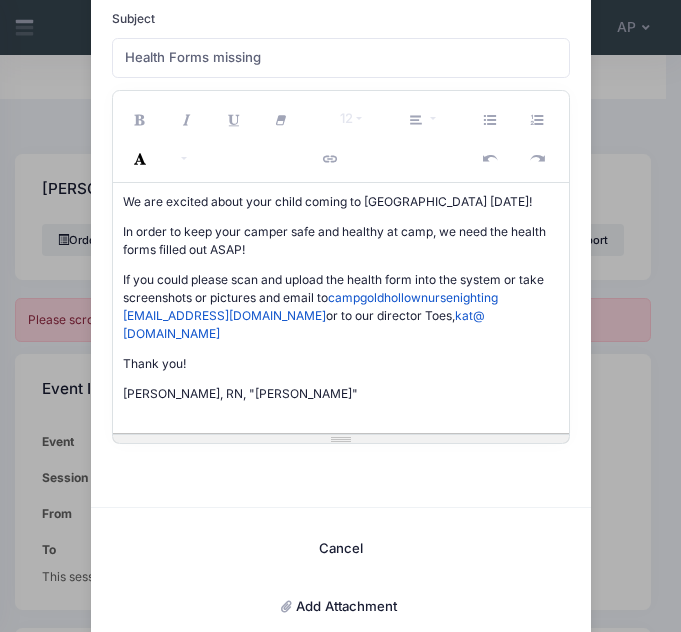 scroll, scrollTop: 359, scrollLeft: 0, axis: vertical 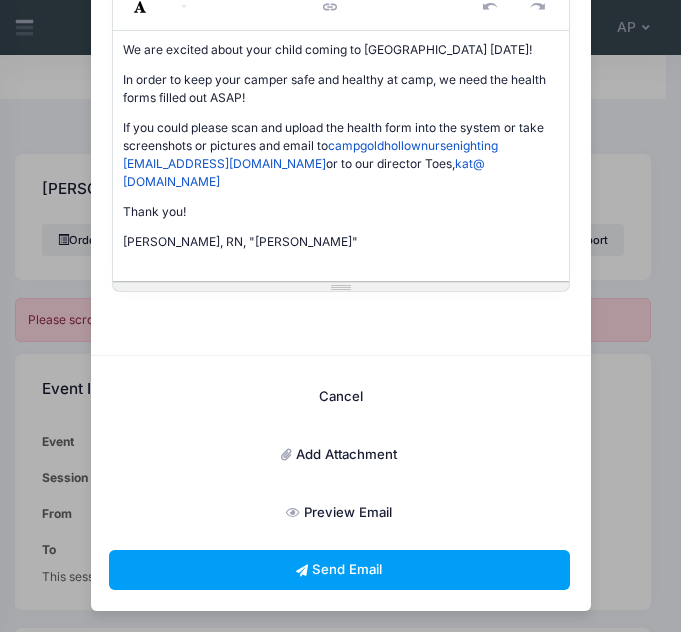 click on "Add Attachment" at bounding box center (339, 455) 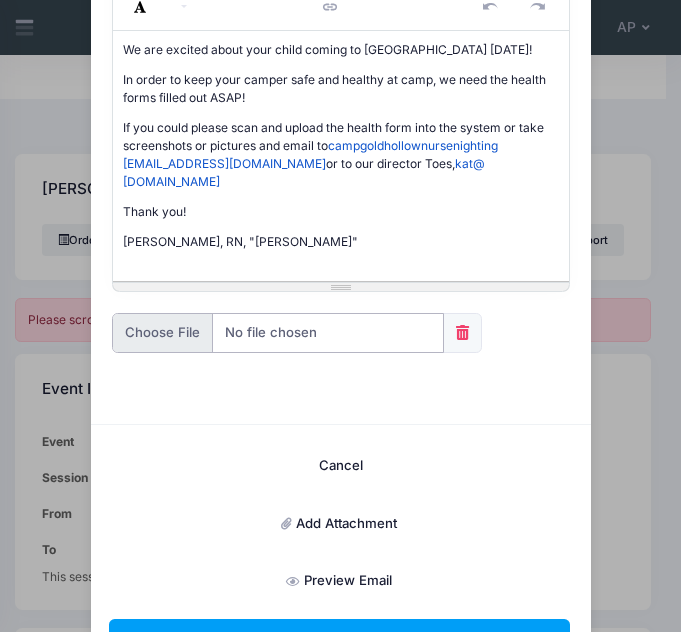 click at bounding box center (278, 333) 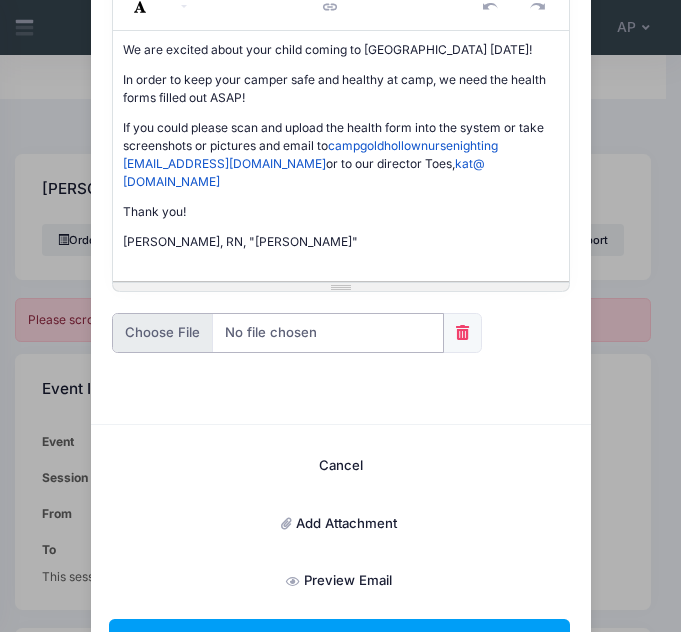 type on "C:\fakepath\Camp Gold Hollow Health Form.pdf" 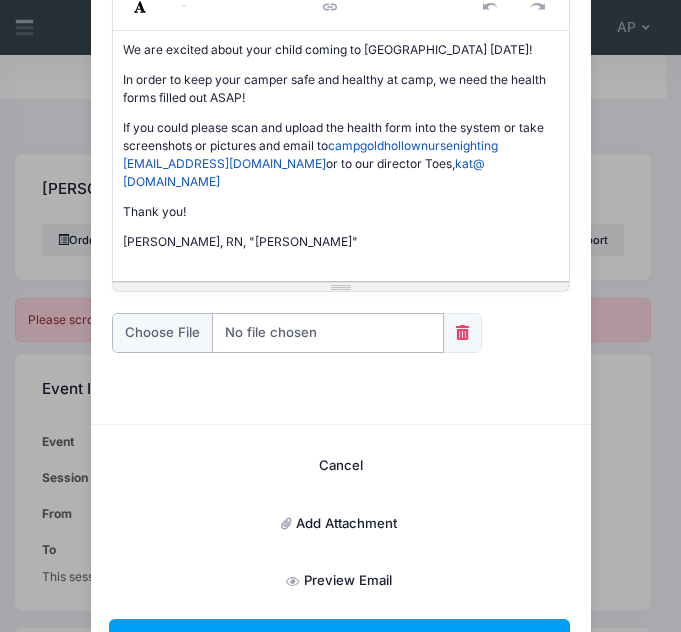 scroll, scrollTop: 428, scrollLeft: 0, axis: vertical 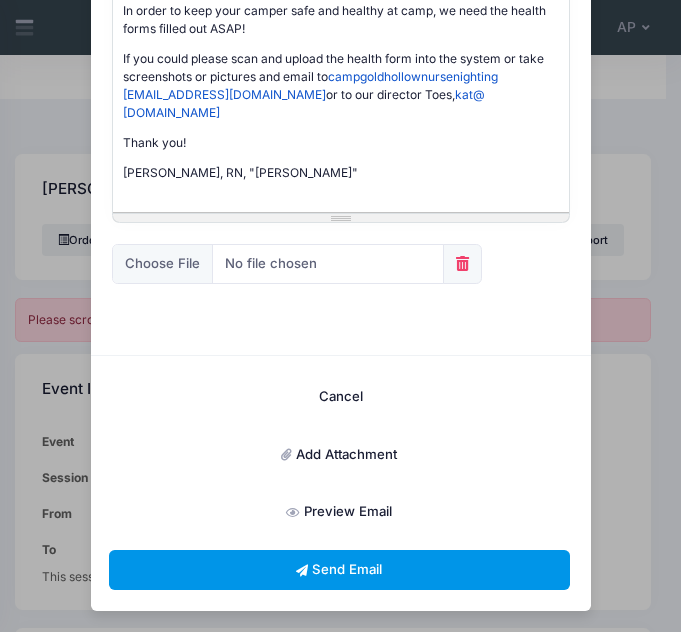 click on "Send Email" at bounding box center (339, 570) 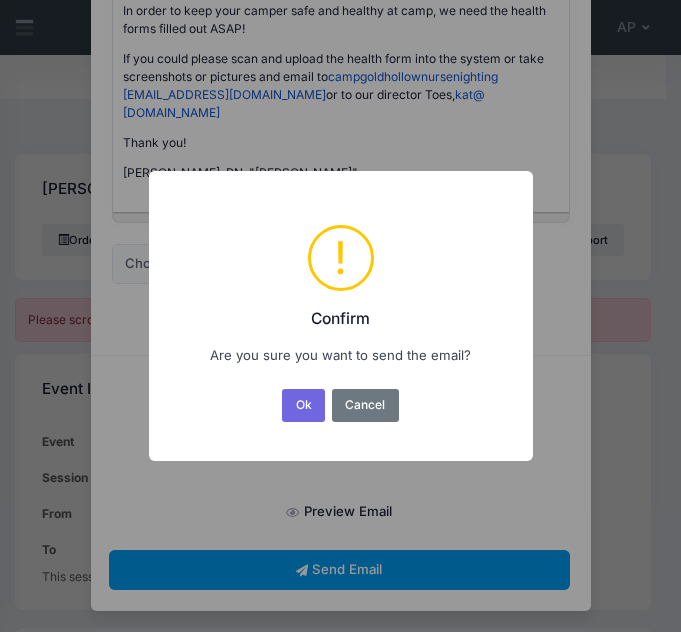 scroll, scrollTop: 0, scrollLeft: 0, axis: both 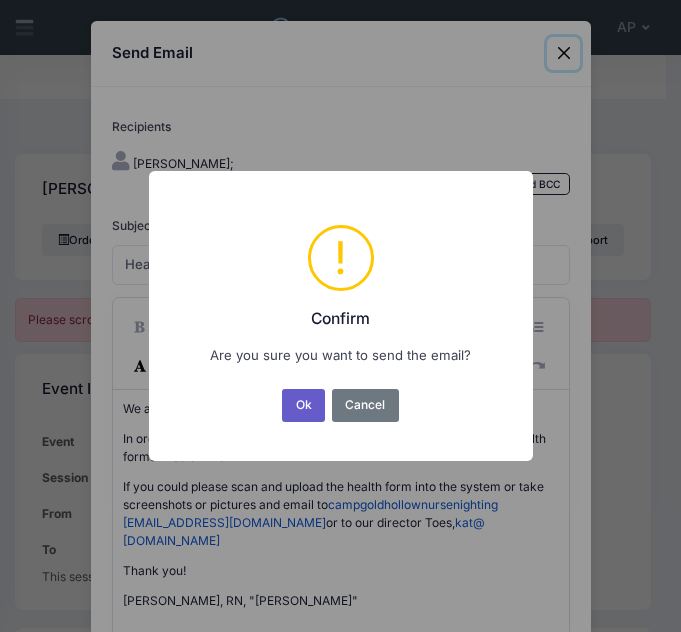click on "Ok" at bounding box center [303, 405] 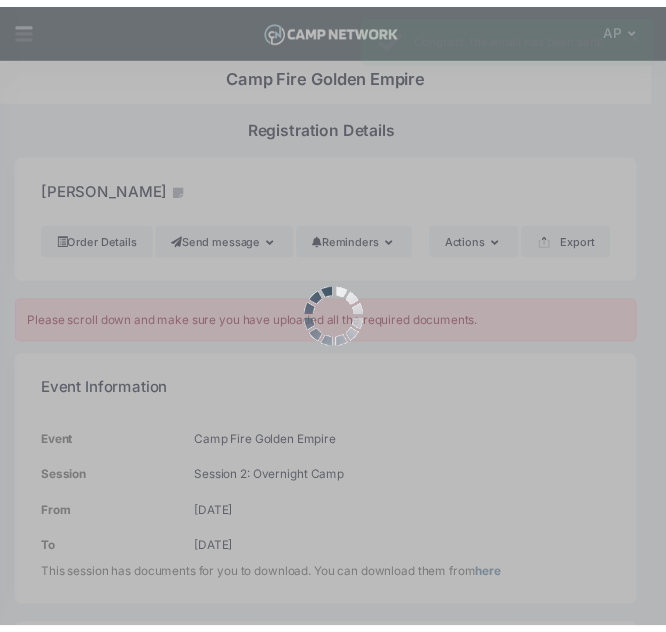 scroll, scrollTop: 359, scrollLeft: 0, axis: vertical 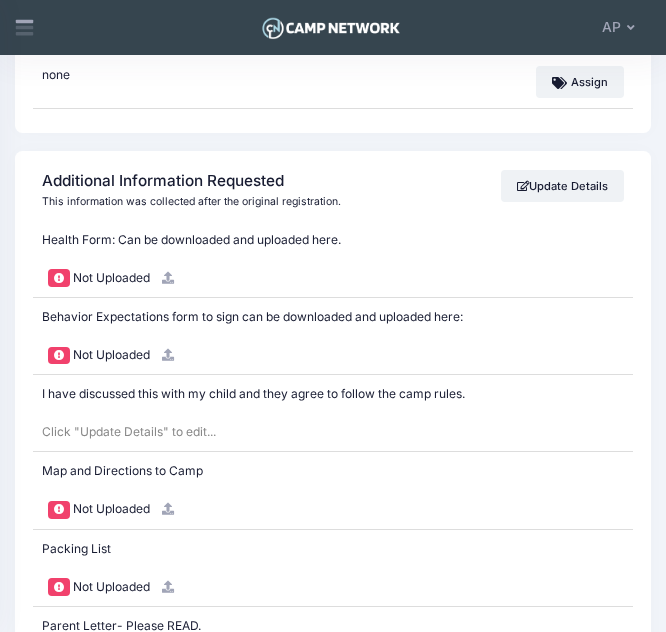 click on "Map and Directions to Camp" at bounding box center [333, 471] 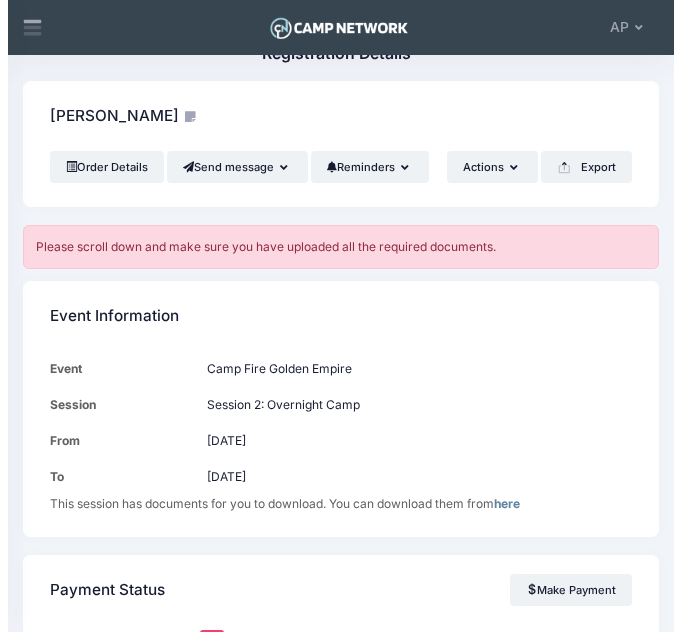 scroll, scrollTop: 0, scrollLeft: 0, axis: both 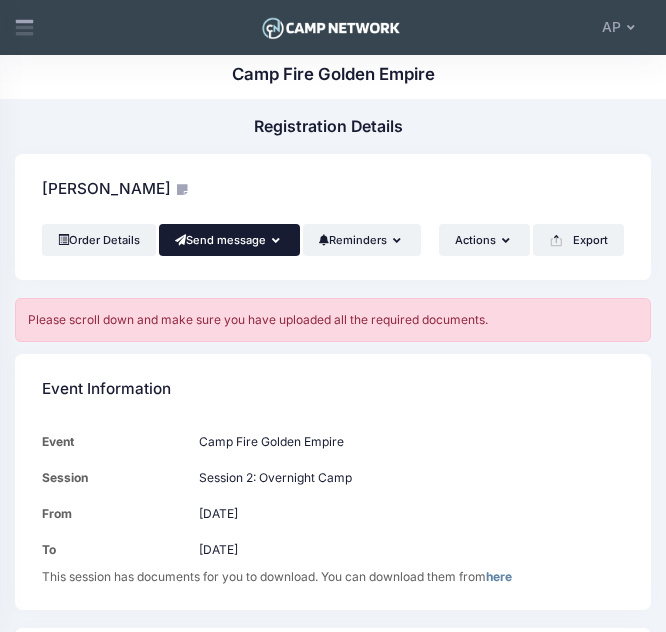 click on "Send message" at bounding box center [229, 240] 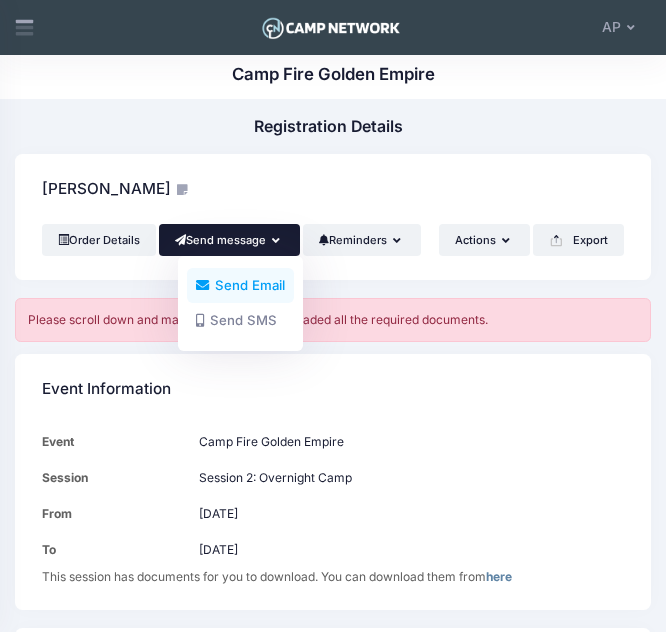 click on "Send Email" at bounding box center [240, 285] 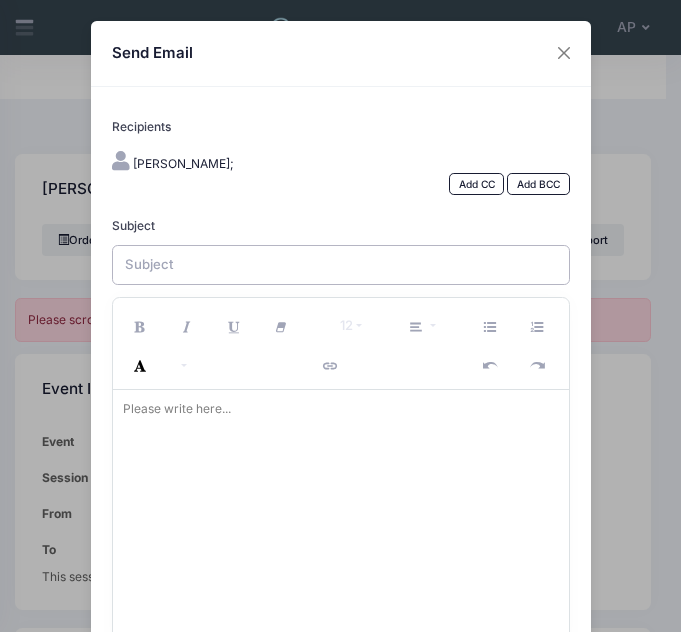 click on "Subject" at bounding box center [341, 265] 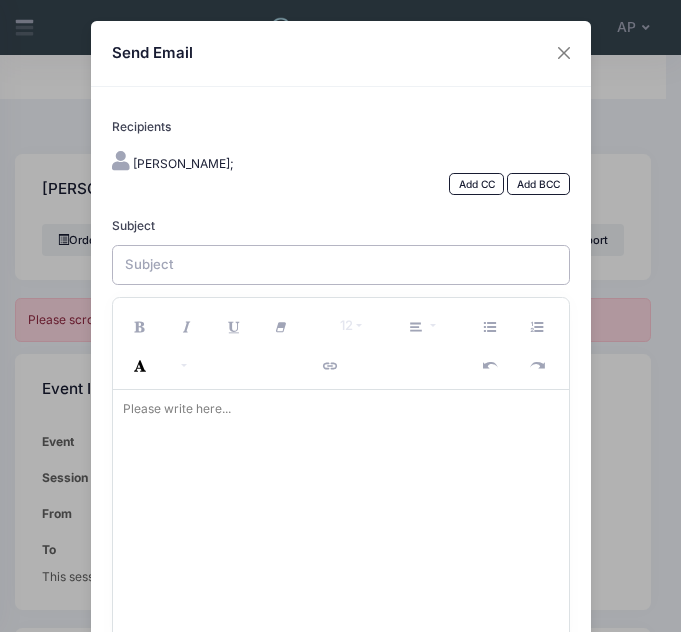 type on "Health Forms missing" 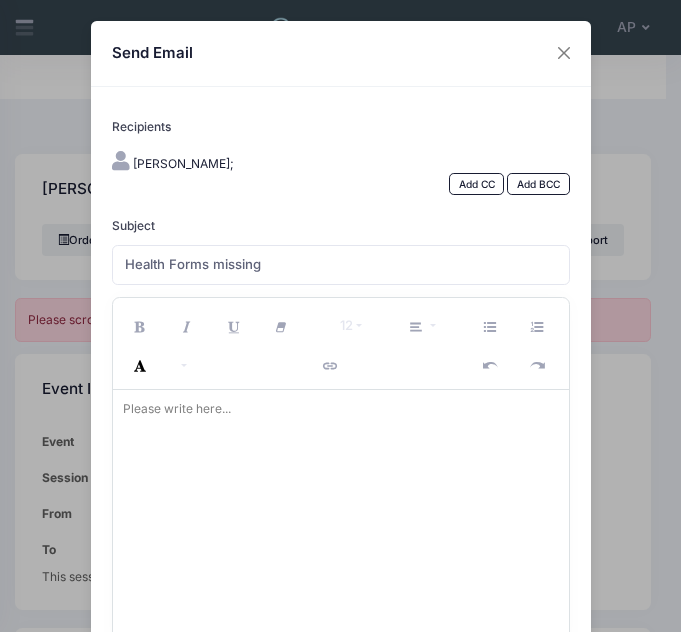 click at bounding box center [341, 515] 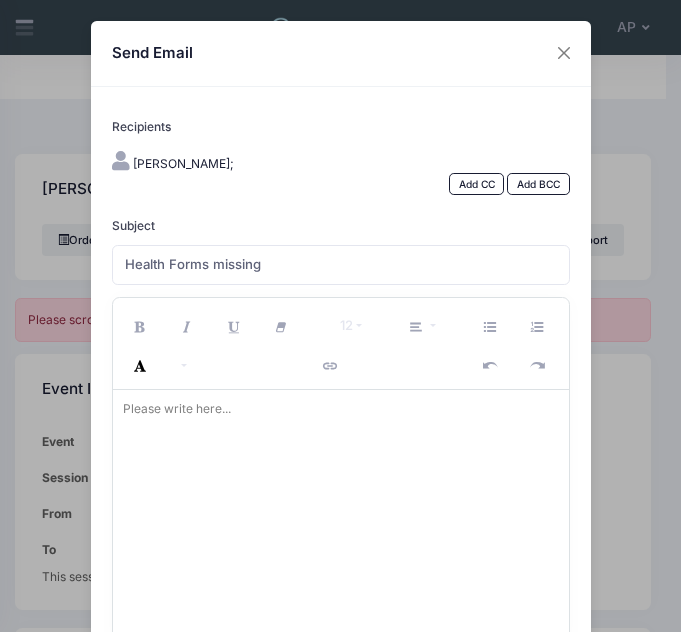 paste 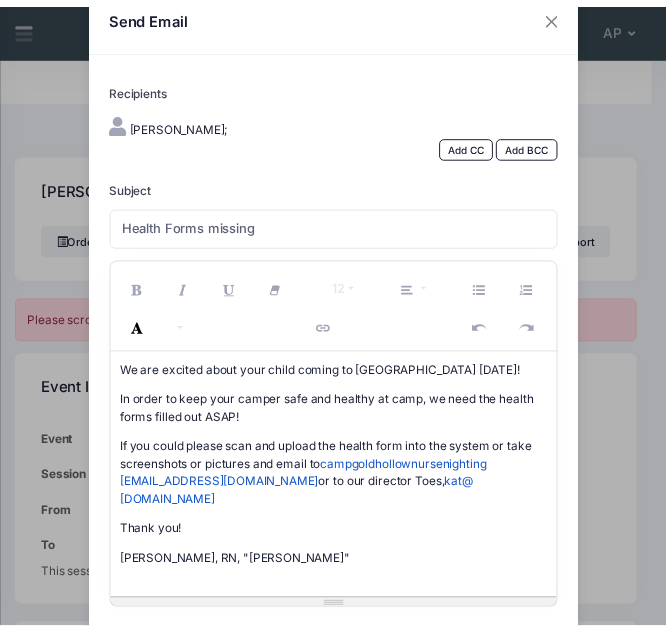 scroll, scrollTop: 39, scrollLeft: 0, axis: vertical 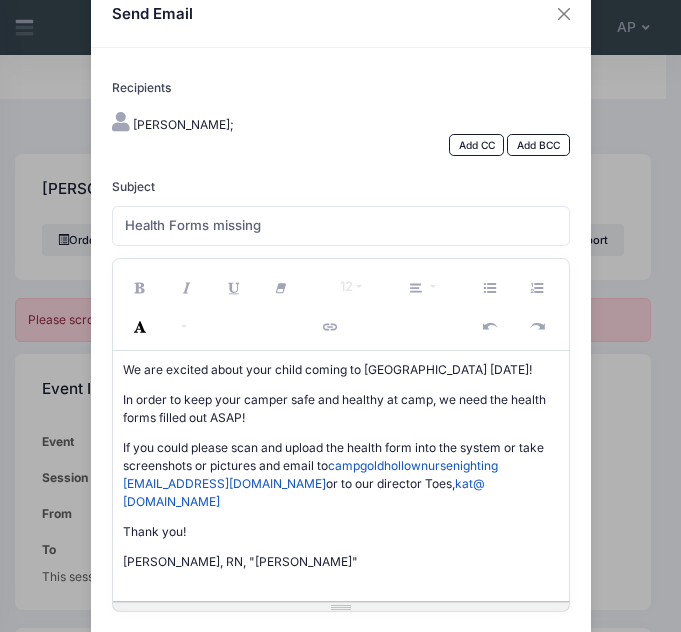 click on "Send Email
Recipients
Nguyen, Leonardo;
Add CC
Add BCC
Subject CC BCC" at bounding box center (340, 316) 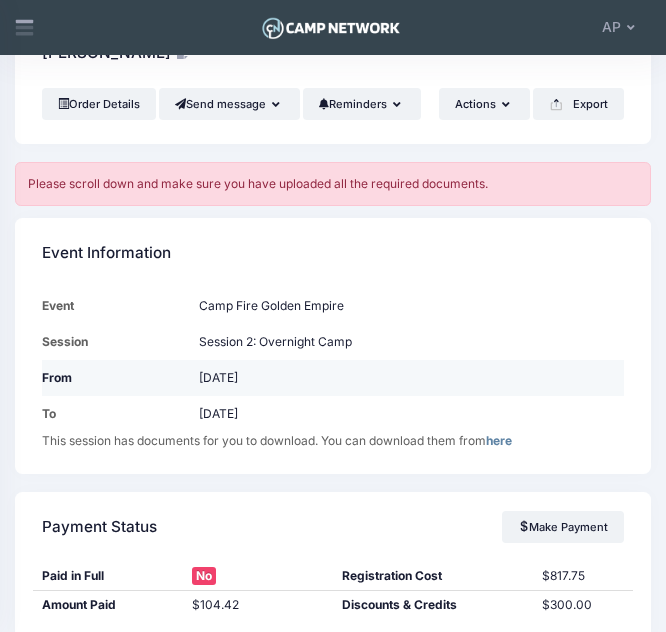 scroll, scrollTop: 188, scrollLeft: 0, axis: vertical 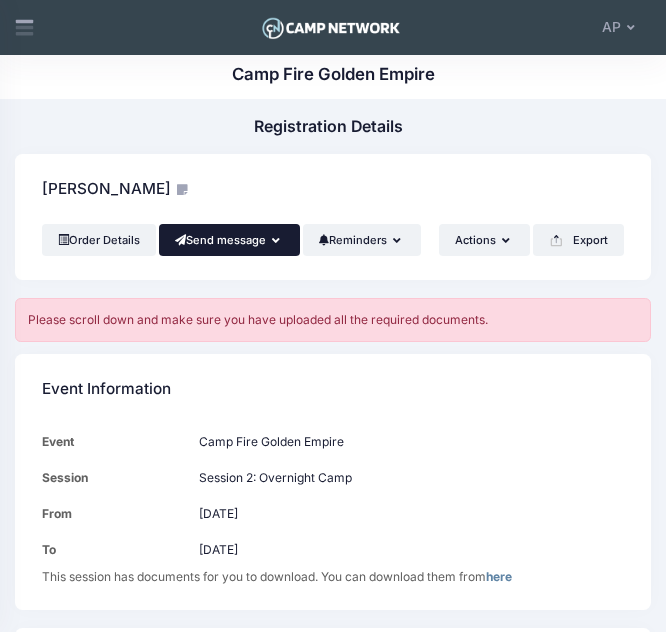 click on "Send message" at bounding box center [229, 240] 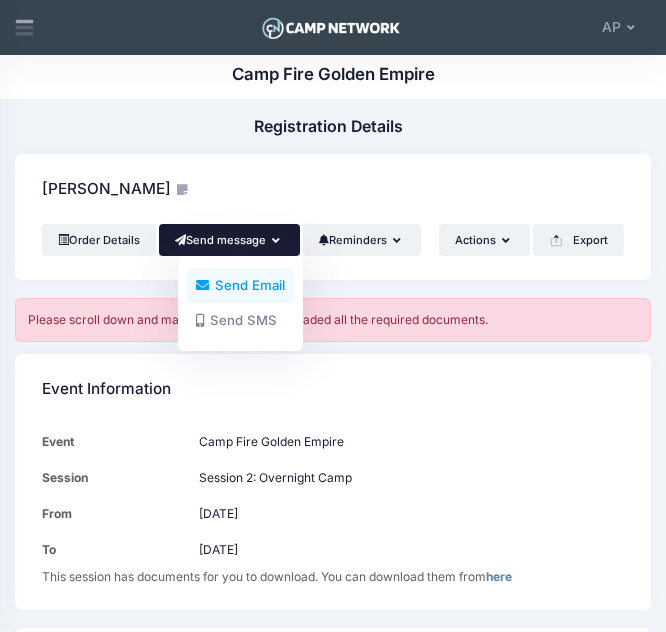 click on "Send Email" at bounding box center (240, 285) 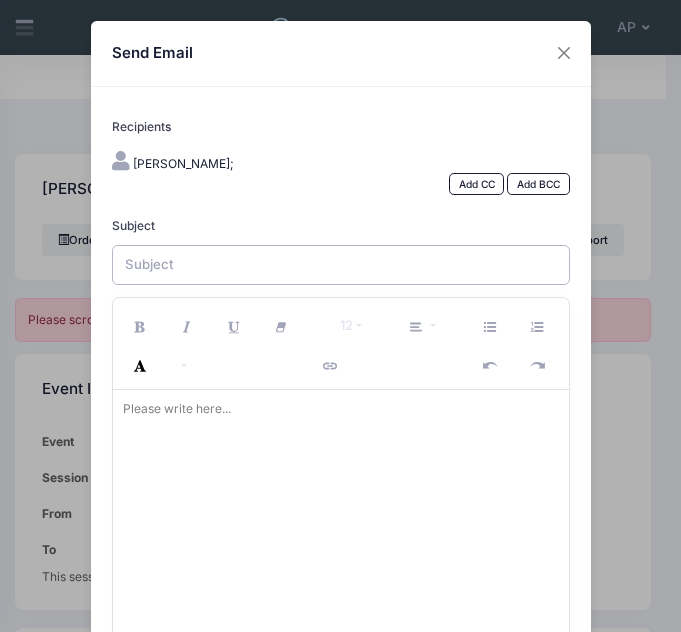 click on "Subject" at bounding box center [341, 265] 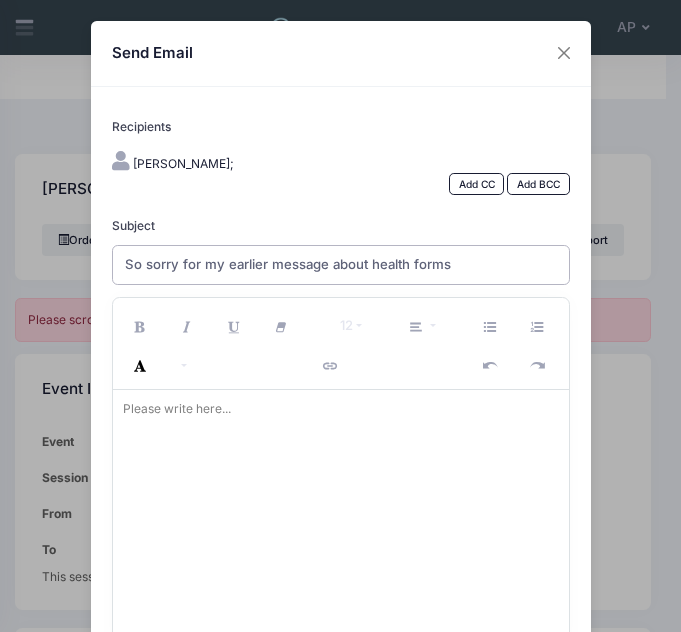 type on "So sorry for my earlier message about health forms" 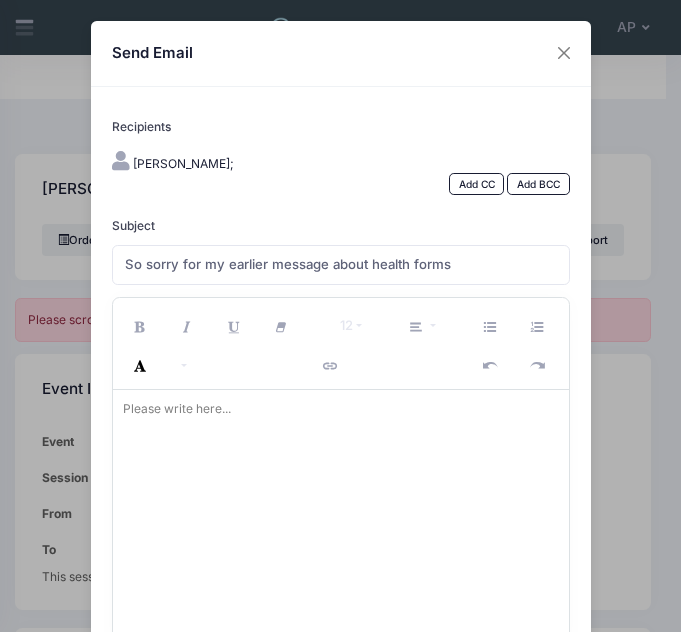 click at bounding box center (341, 515) 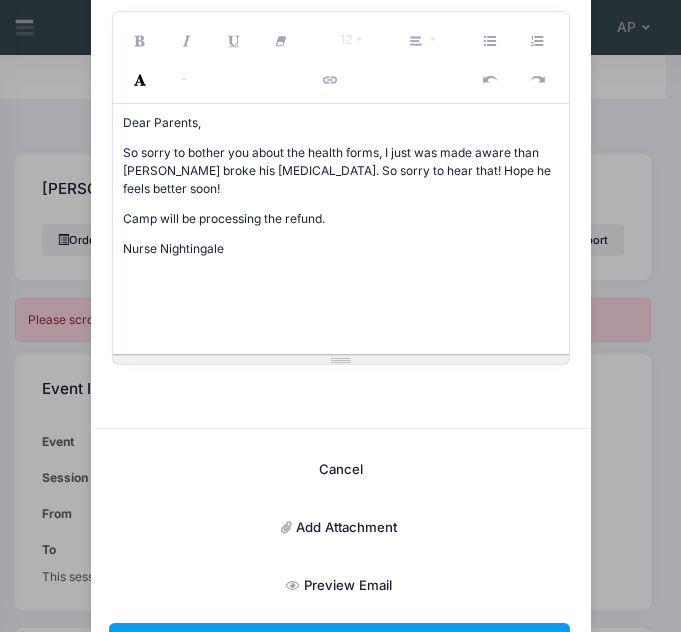 scroll, scrollTop: 359, scrollLeft: 0, axis: vertical 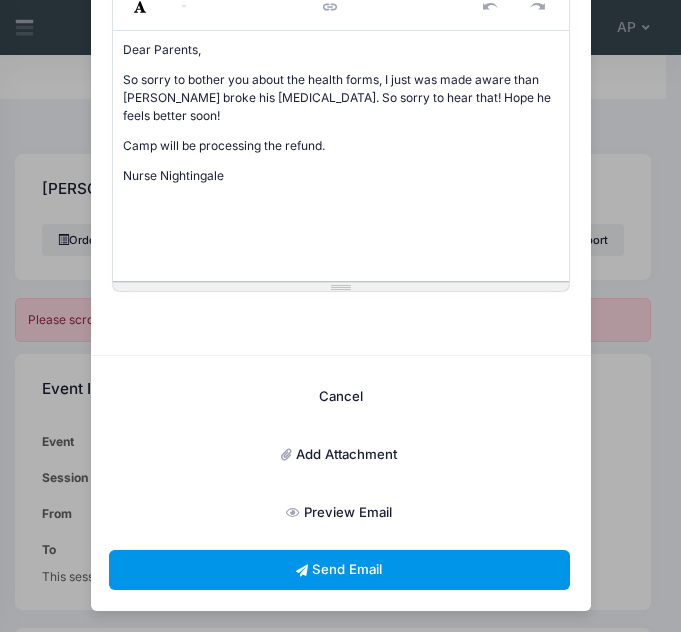 click on "Send Email" at bounding box center [339, 570] 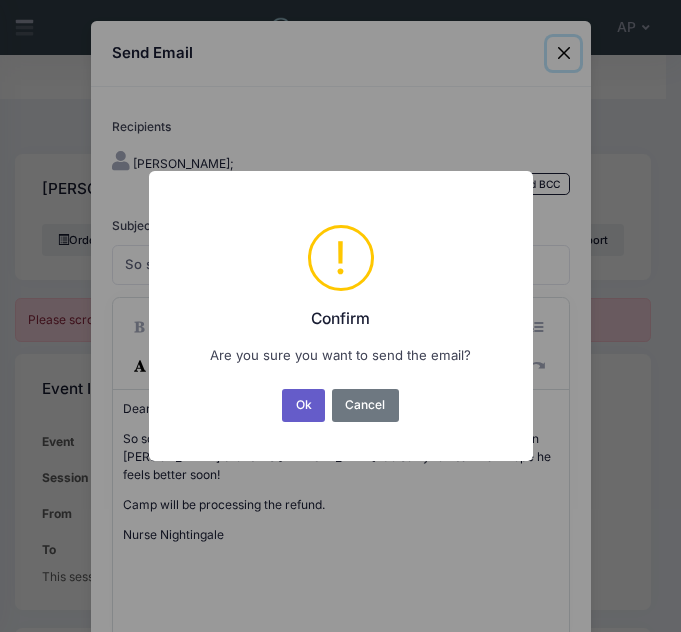 click on "Ok" at bounding box center (303, 405) 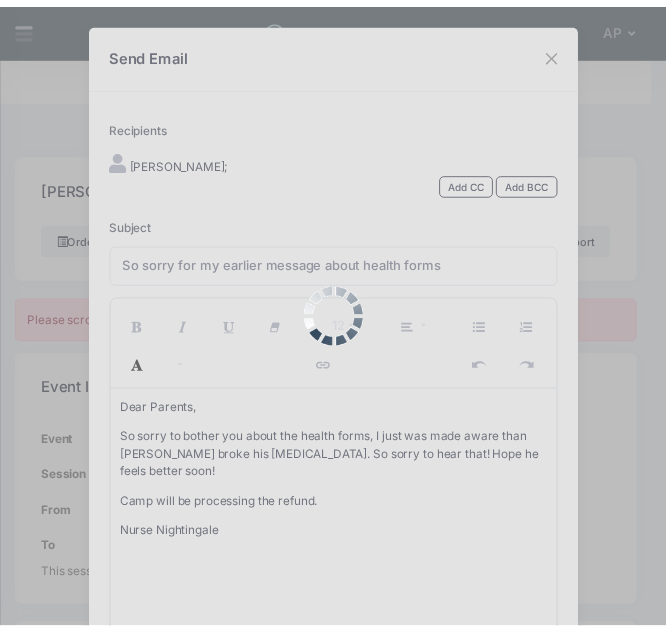 scroll, scrollTop: 359, scrollLeft: 0, axis: vertical 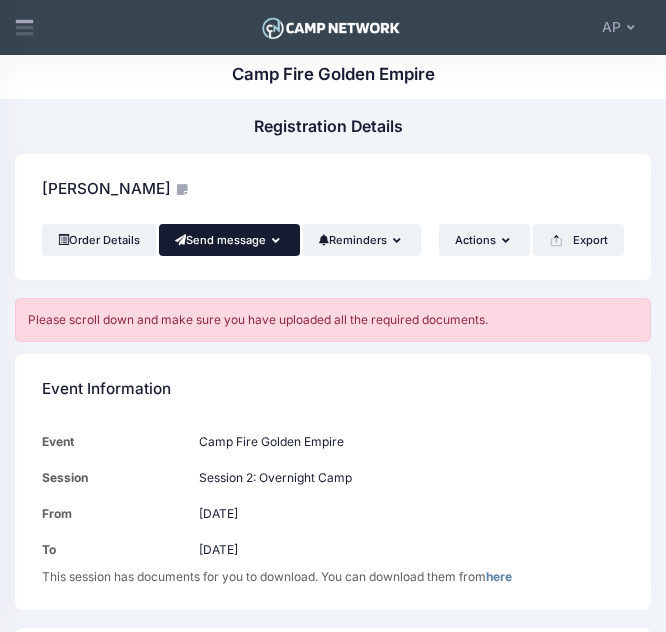 click on "Send message" at bounding box center [229, 240] 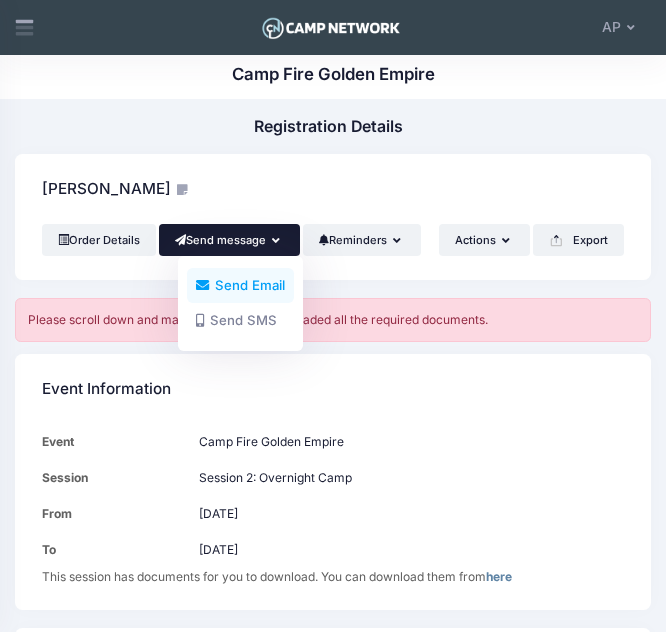 click on "Send Email" at bounding box center [240, 285] 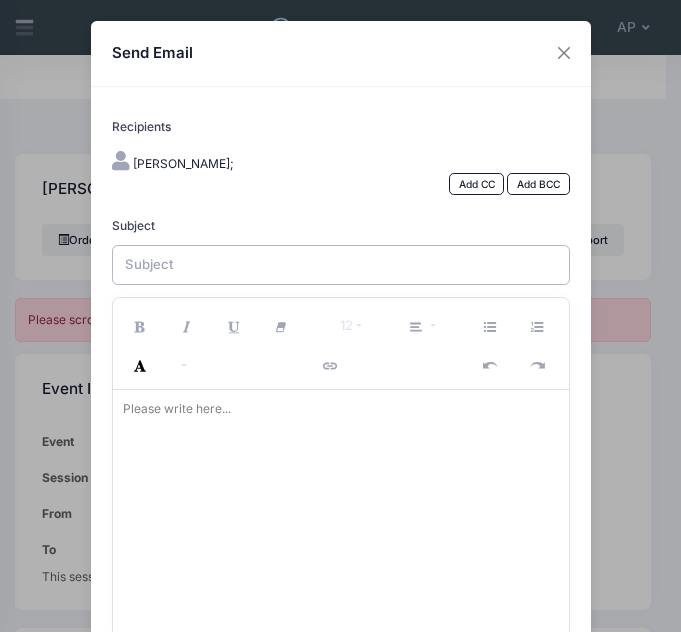click on "Subject" at bounding box center [341, 265] 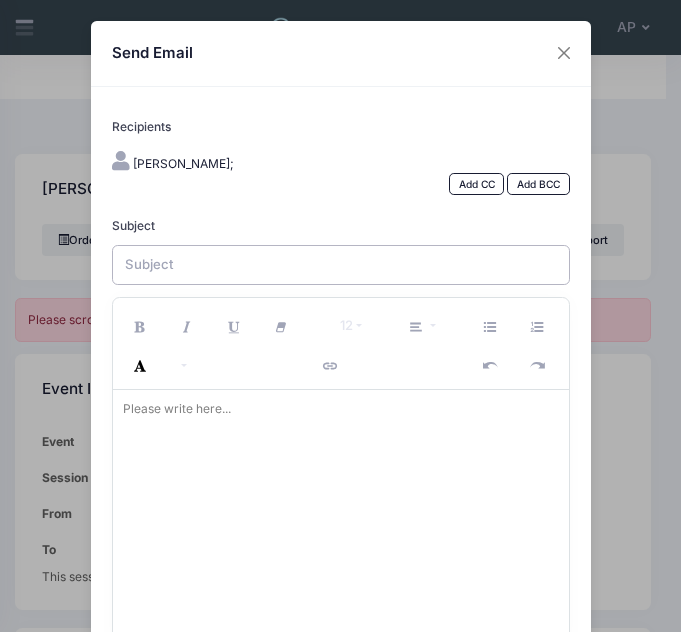 type on "Health Forms missing" 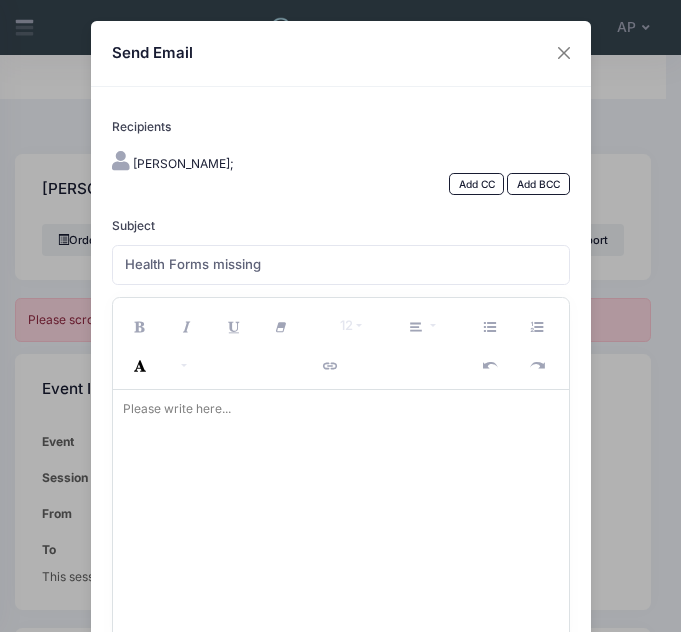 click on "Please write here..." at bounding box center [177, 409] 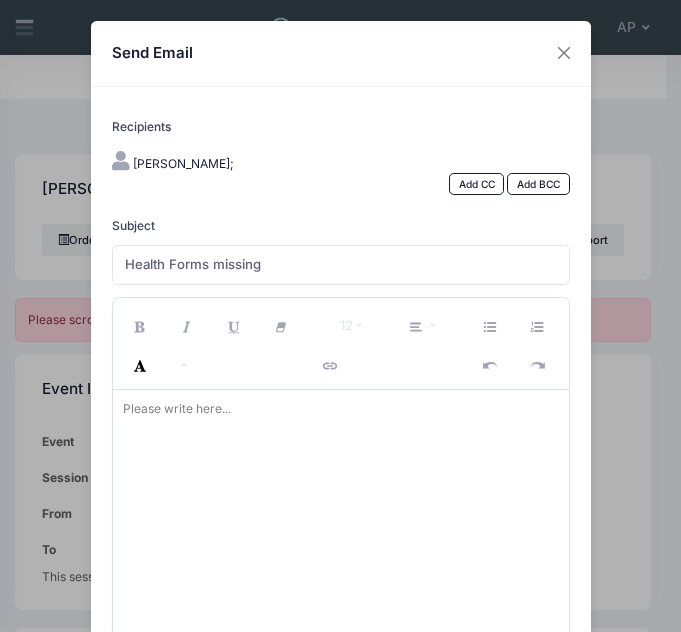 paste 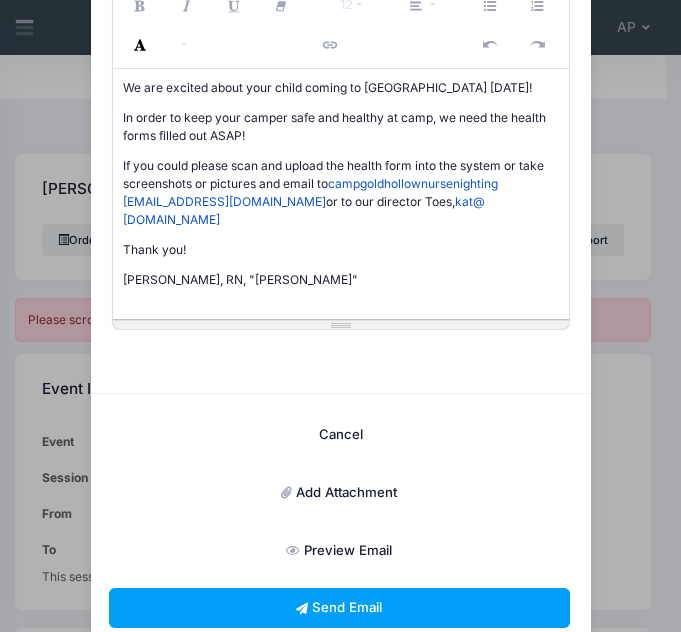 scroll, scrollTop: 359, scrollLeft: 0, axis: vertical 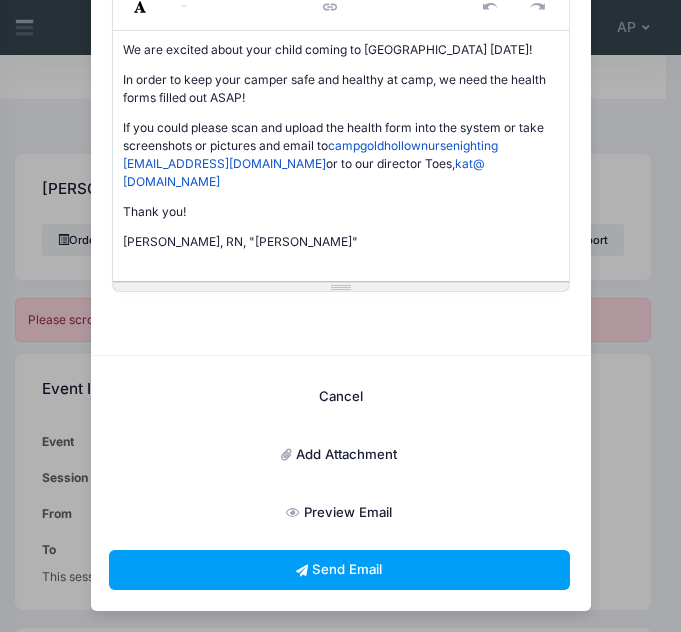 click on "Add Attachment" at bounding box center [339, 455] 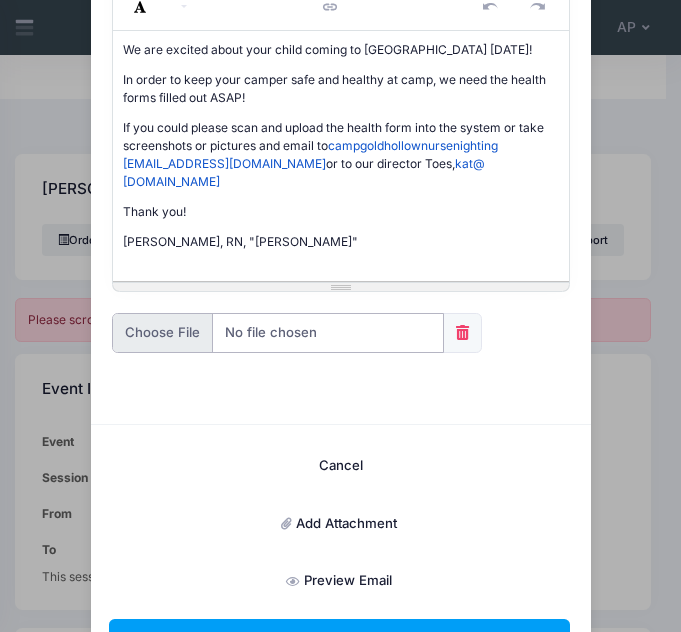 click at bounding box center [278, 333] 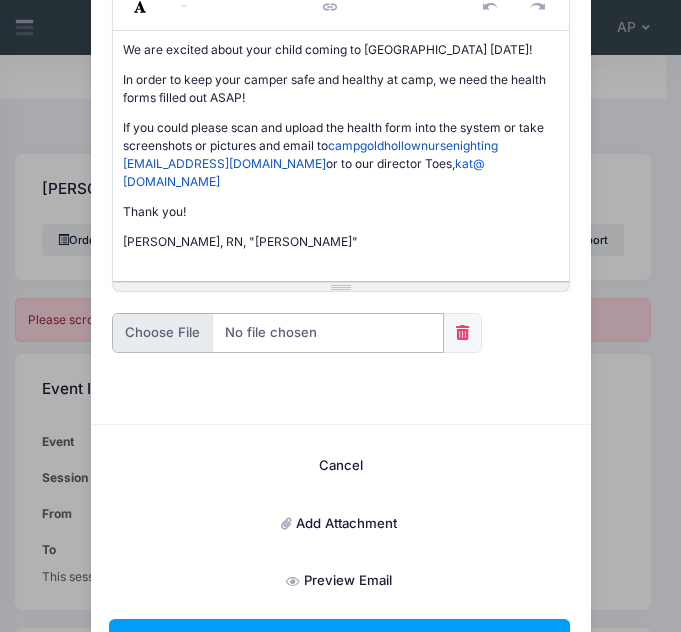 type on "C:\fakepath\Camp Gold Hollow Health Form.pdf" 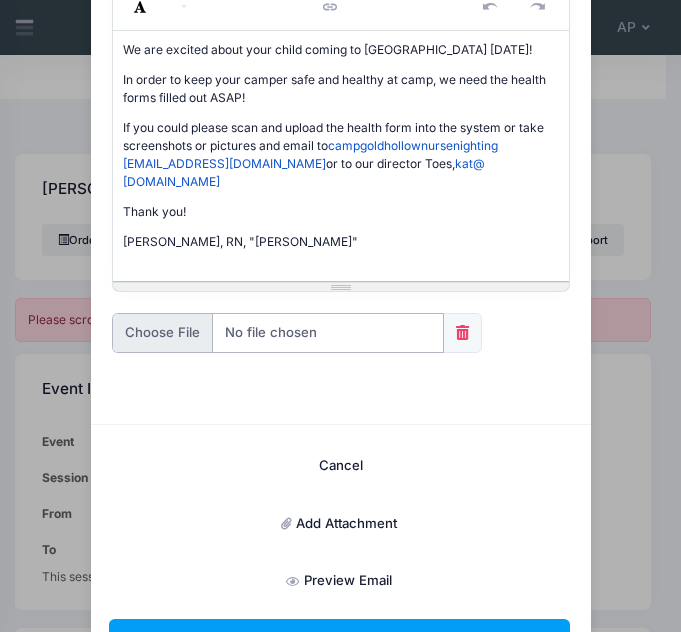 scroll, scrollTop: 428, scrollLeft: 0, axis: vertical 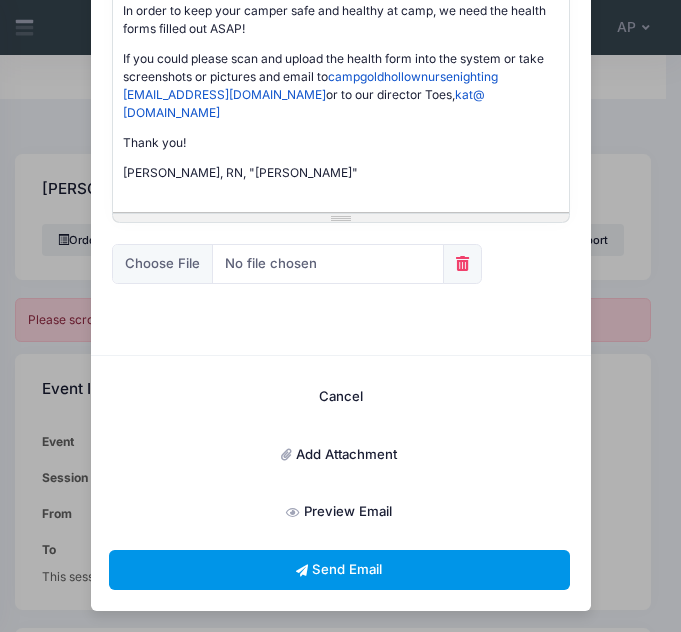 click on "Send Email" at bounding box center [339, 570] 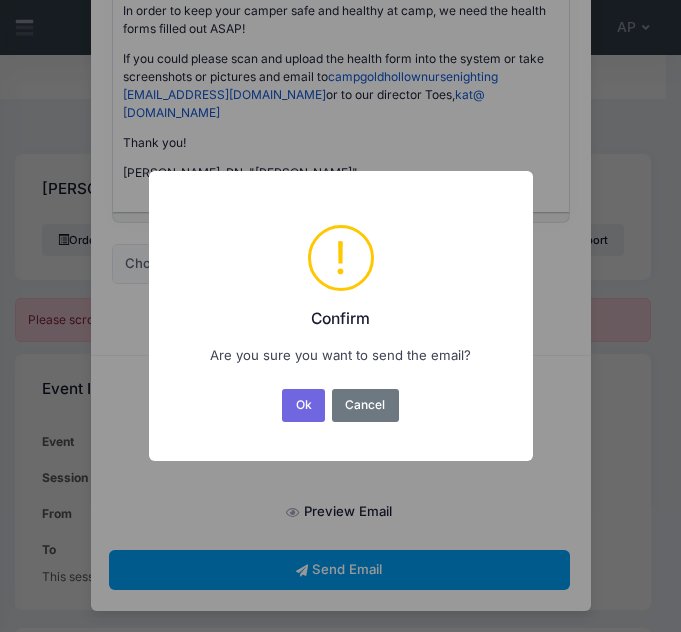 scroll, scrollTop: 0, scrollLeft: 0, axis: both 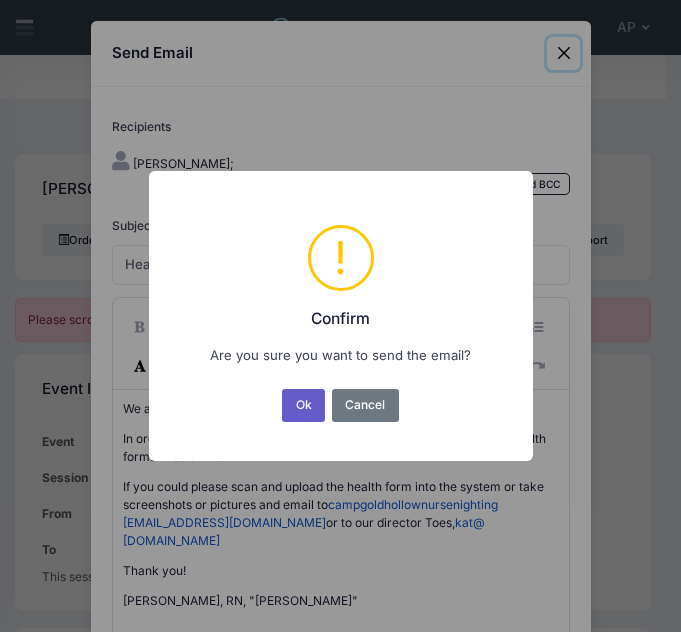 click on "Ok" at bounding box center (303, 405) 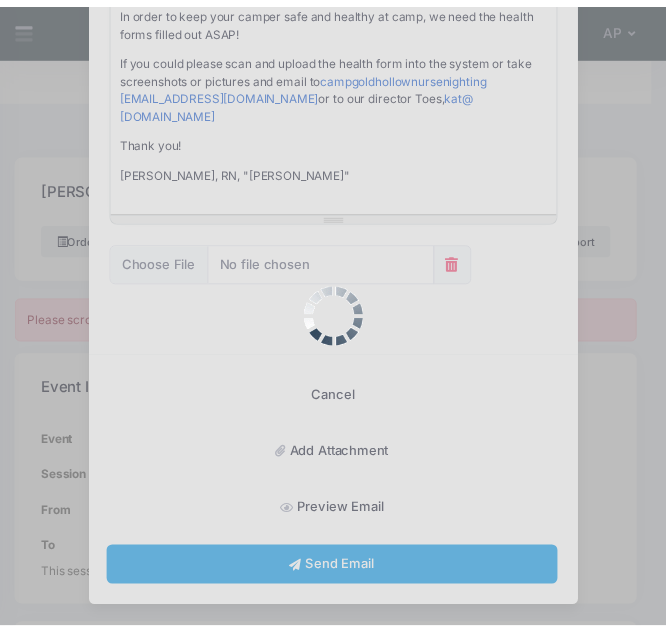 scroll, scrollTop: 359, scrollLeft: 0, axis: vertical 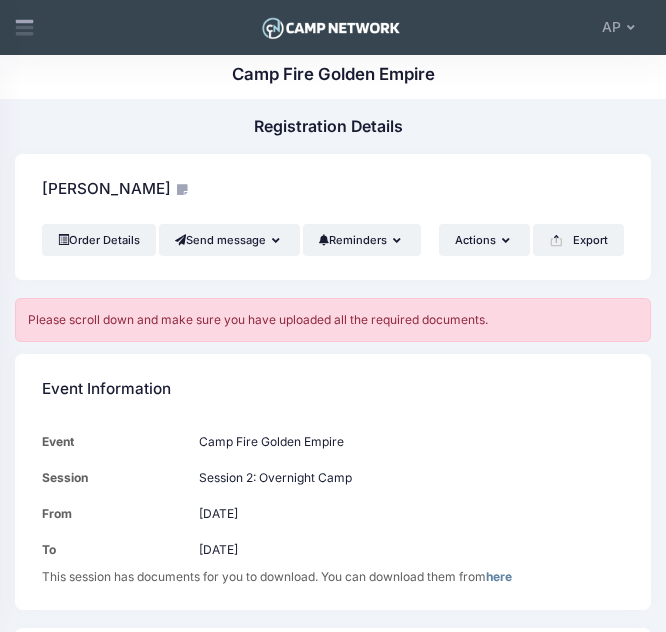 click at bounding box center [330, 28] 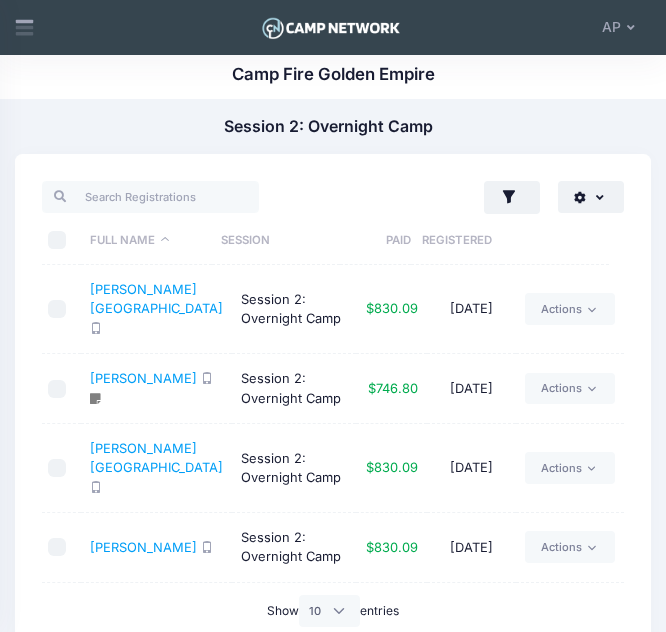 scroll, scrollTop: 0, scrollLeft: 0, axis: both 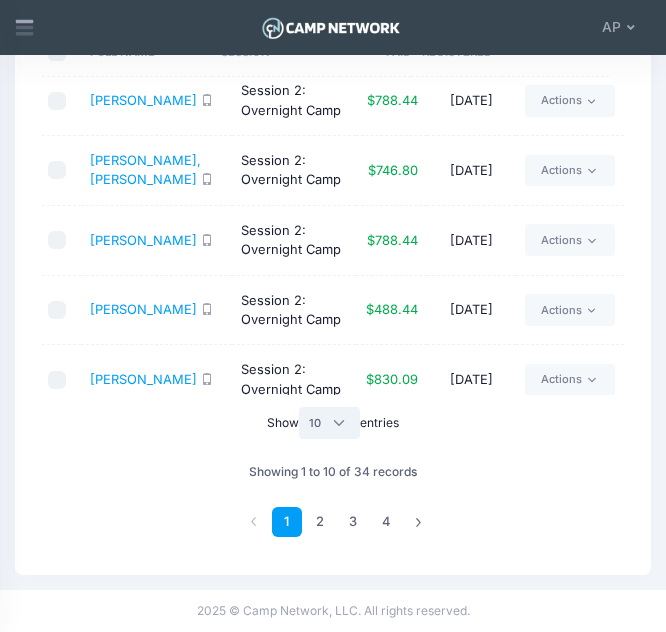 click on "All 10 25 50" at bounding box center (329, 423) 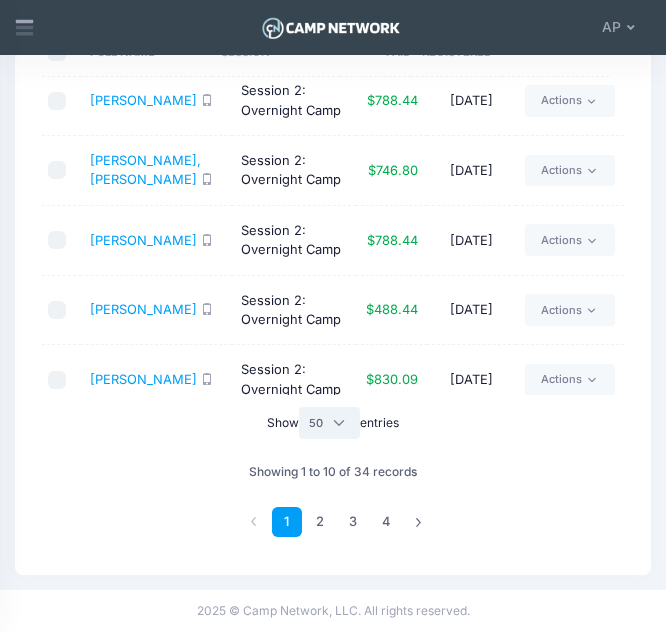 click on "All 10 25 50" at bounding box center [329, 423] 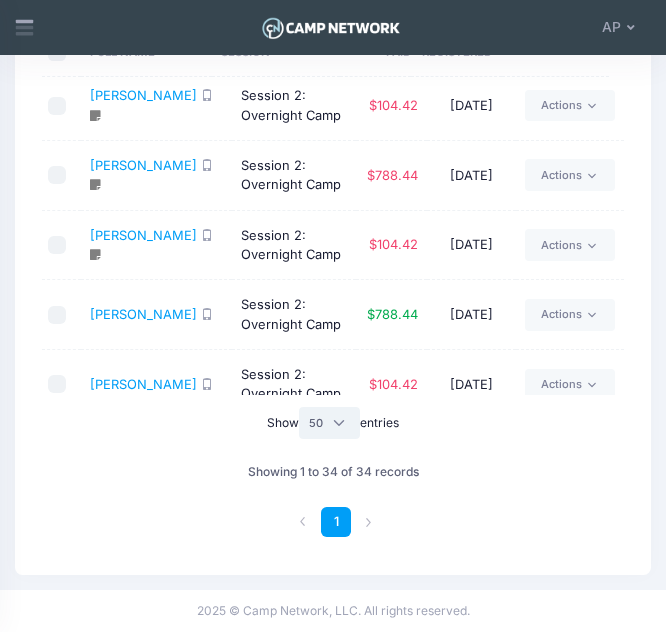 scroll, scrollTop: 1474, scrollLeft: 0, axis: vertical 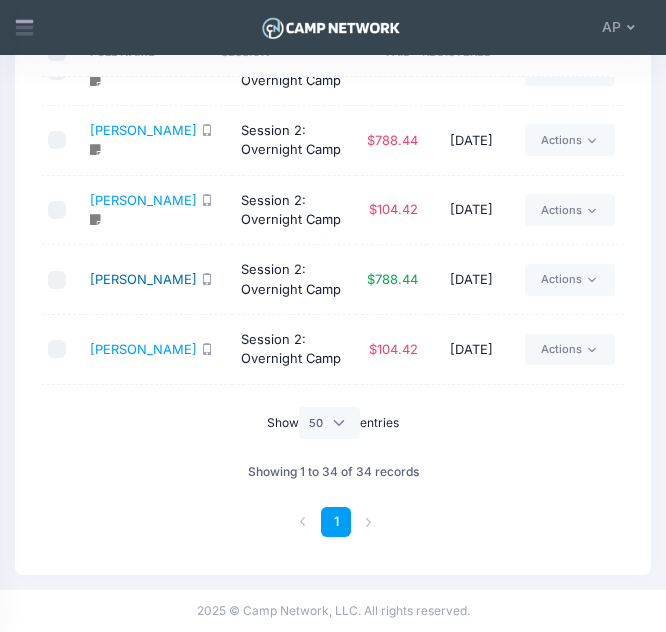 click on "[PERSON_NAME]" at bounding box center (143, 279) 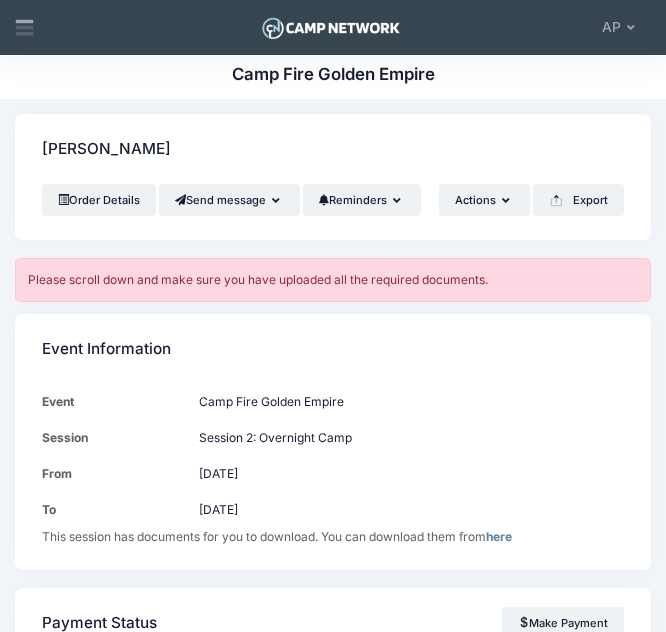 scroll, scrollTop: 0, scrollLeft: 0, axis: both 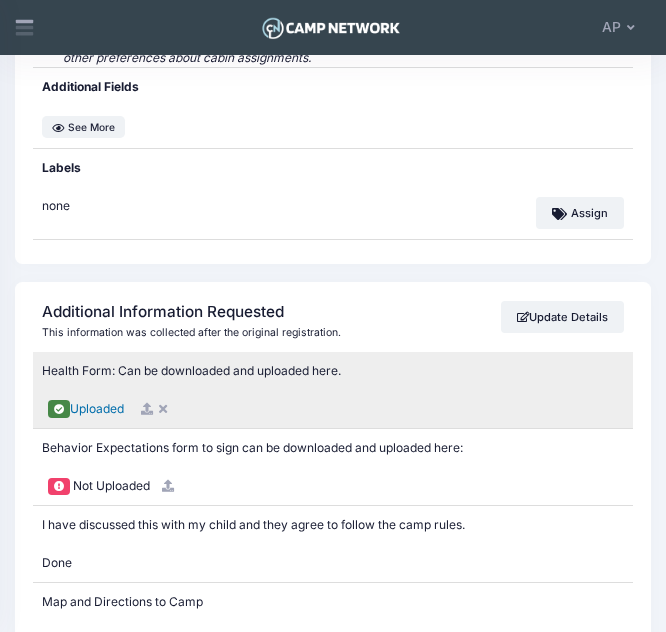 click on "Uploaded" at bounding box center [97, 408] 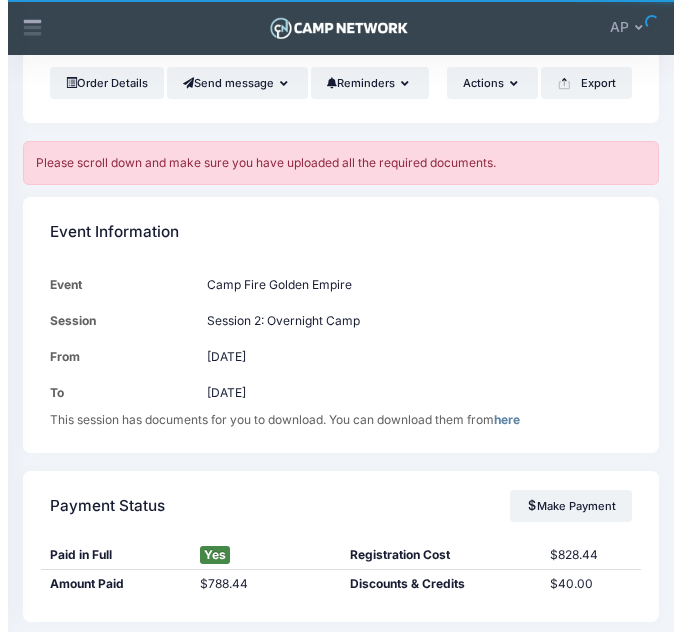 scroll, scrollTop: 0, scrollLeft: 0, axis: both 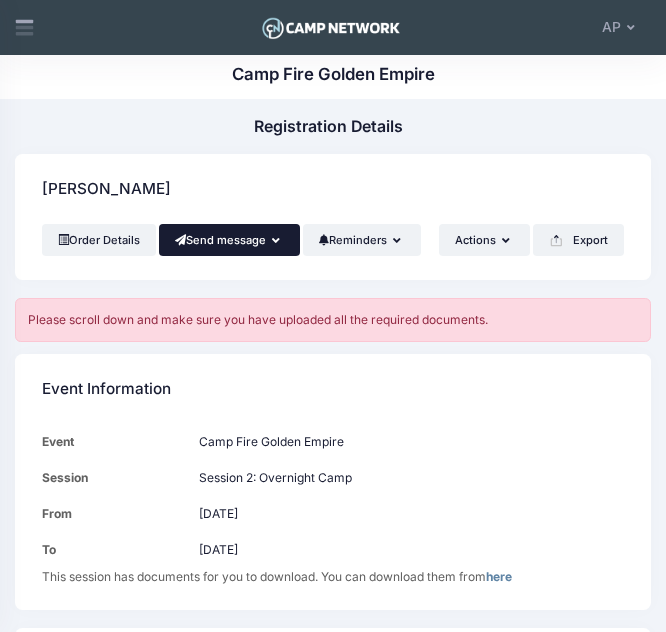 click on "Send message" at bounding box center [229, 240] 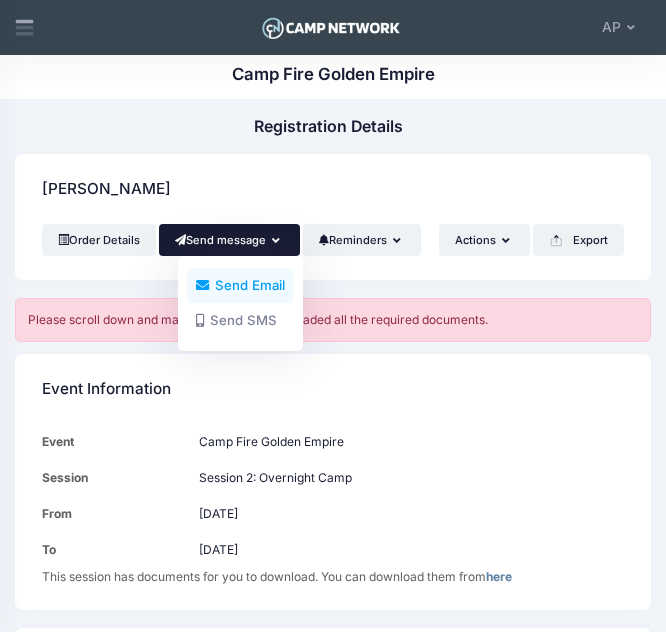 click on "Send Email" at bounding box center [240, 285] 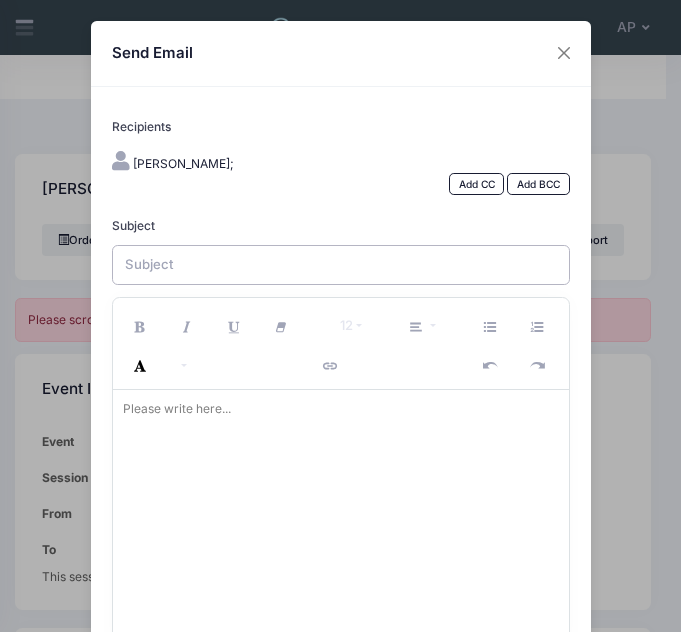 click on "Subject" at bounding box center (341, 265) 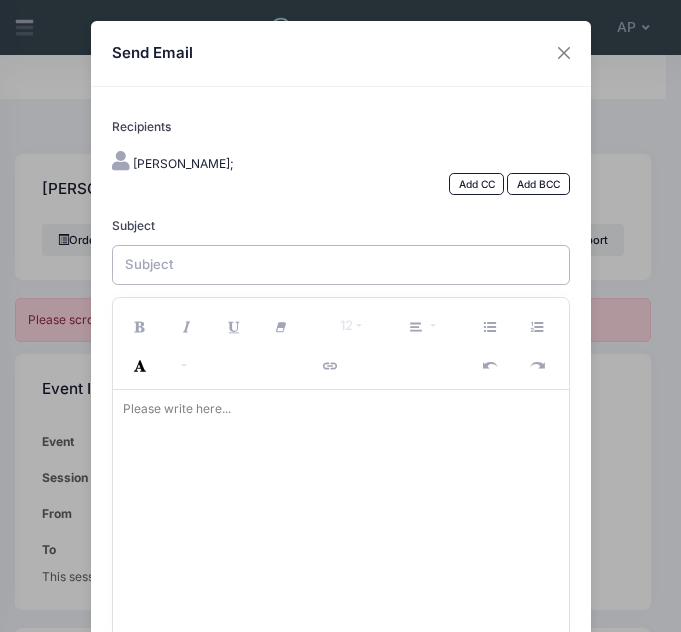 type on "Health Forms missing" 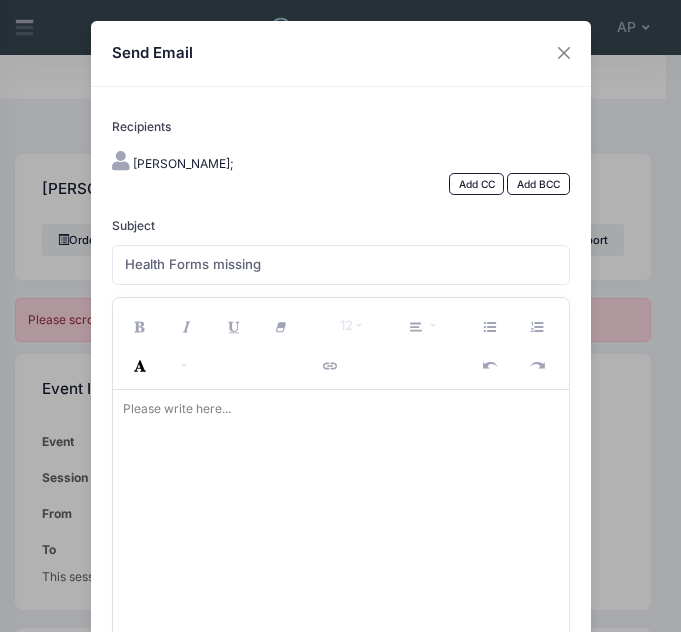 click at bounding box center (341, 515) 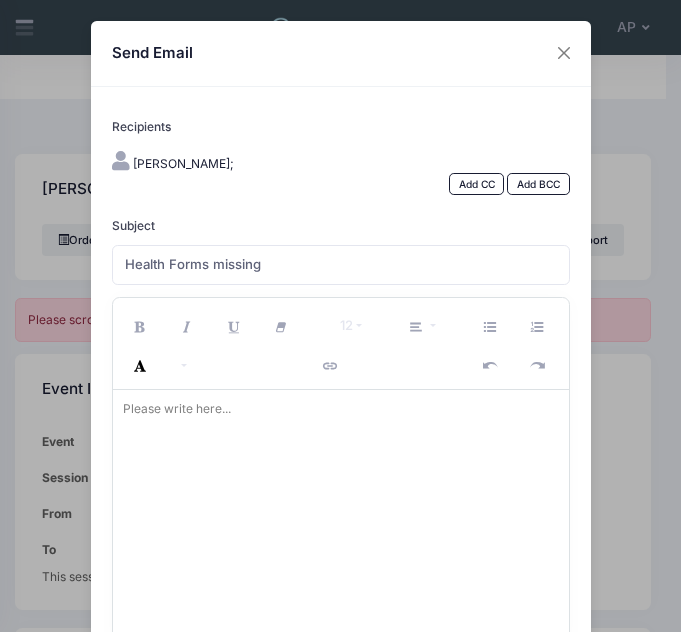 paste 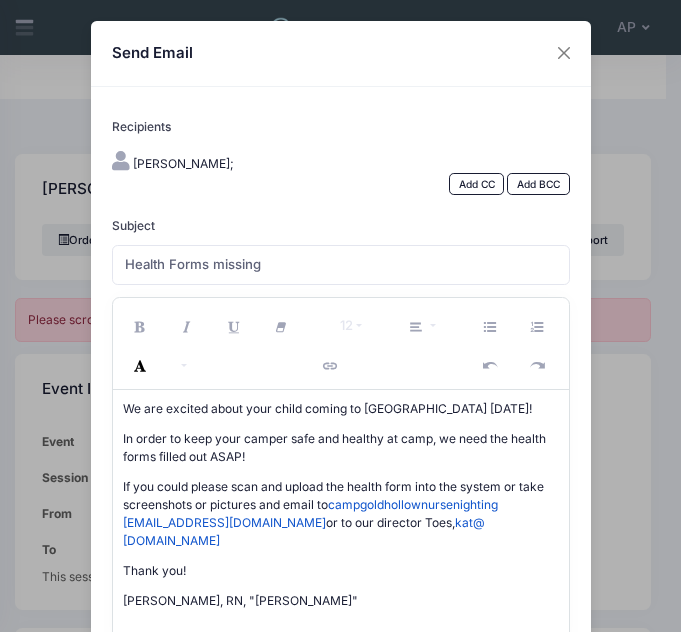click on "In order to keep your camper safe and healthy at camp, we need the health forms filled out ASAP!" at bounding box center (341, 448) 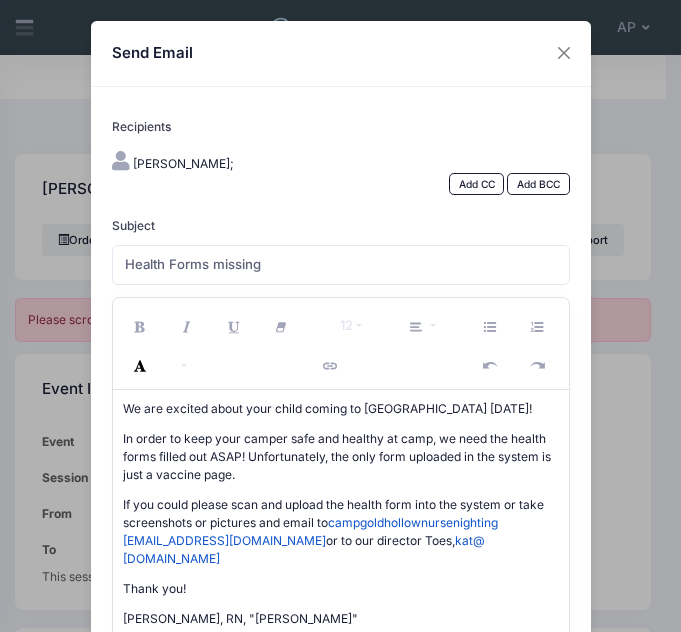 click on "In order to keep your camper safe and healthy at camp, we need the health forms filled out ASAP! Unfortunately, the only form uploaded in the system is just a vaccine page." at bounding box center (341, 457) 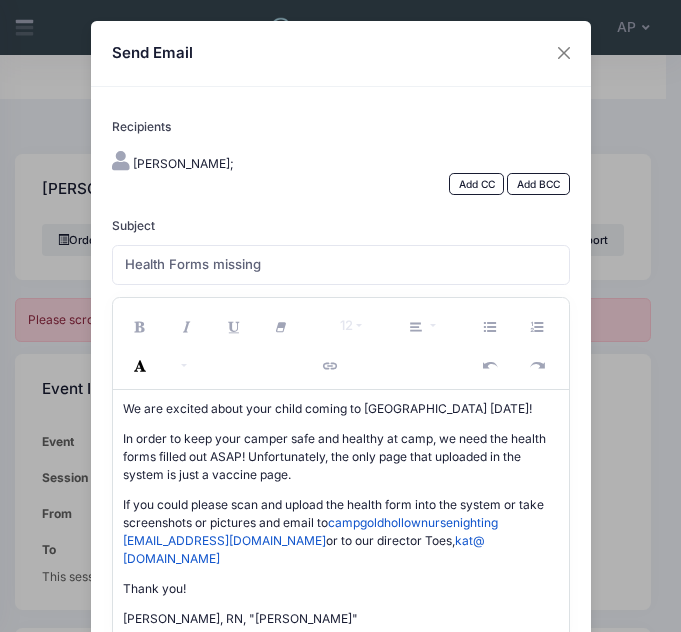 click on "In order to keep your camper safe and healthy at camp, we need the health forms filled out ASAP! Unfortunately, the only page that uploaded in the system is just a vaccine page." at bounding box center (341, 457) 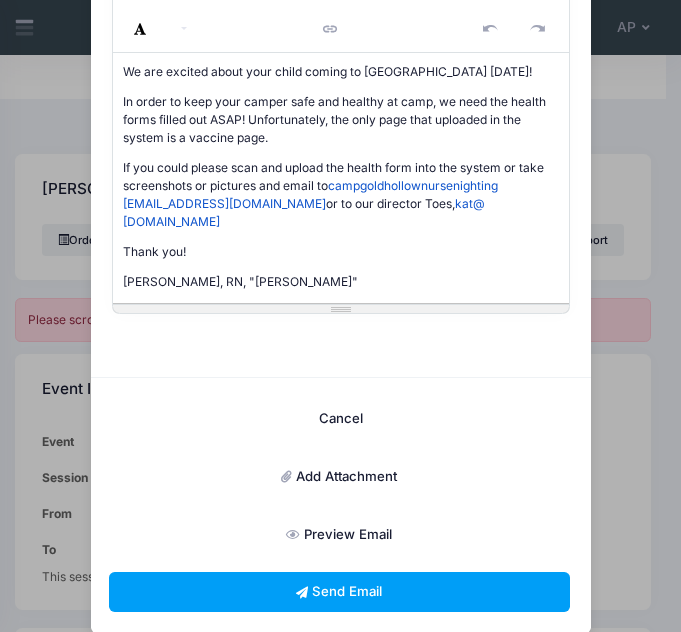 scroll, scrollTop: 359, scrollLeft: 0, axis: vertical 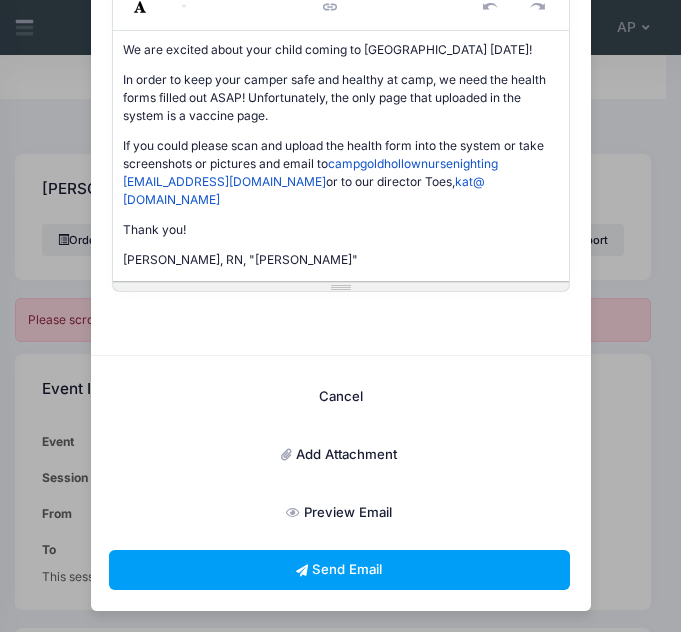 click on "Add Attachment" at bounding box center (339, 455) 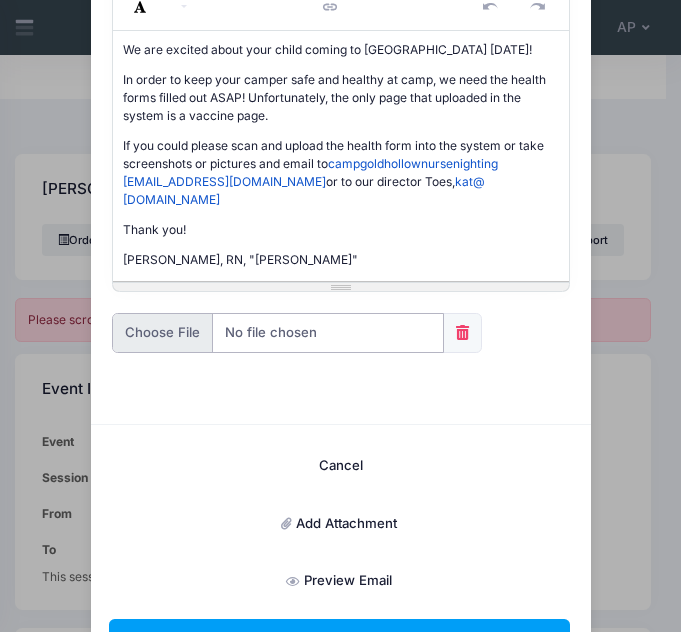 click at bounding box center (278, 333) 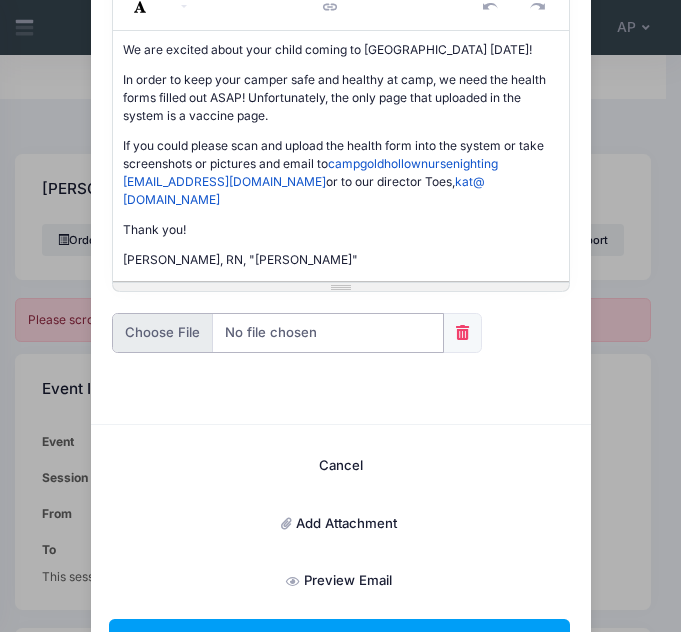 type on "C:\fakepath\Camp Gold Hollow Health Form.pdf" 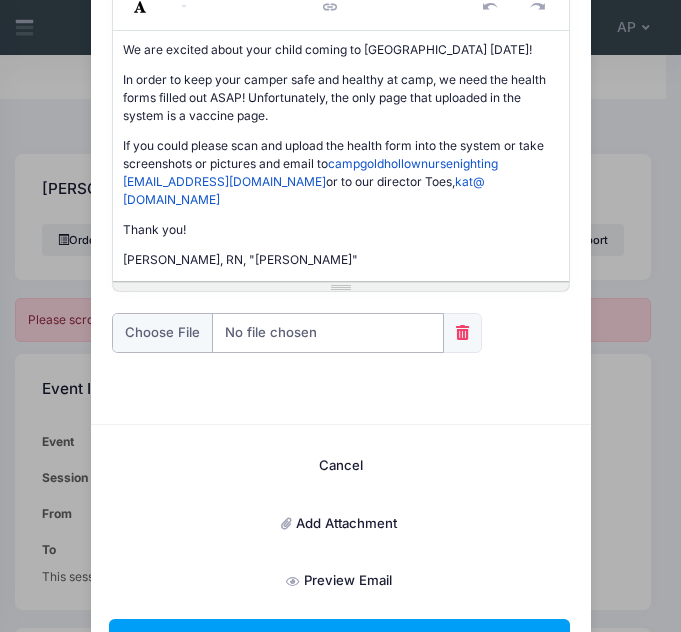 scroll, scrollTop: 428, scrollLeft: 0, axis: vertical 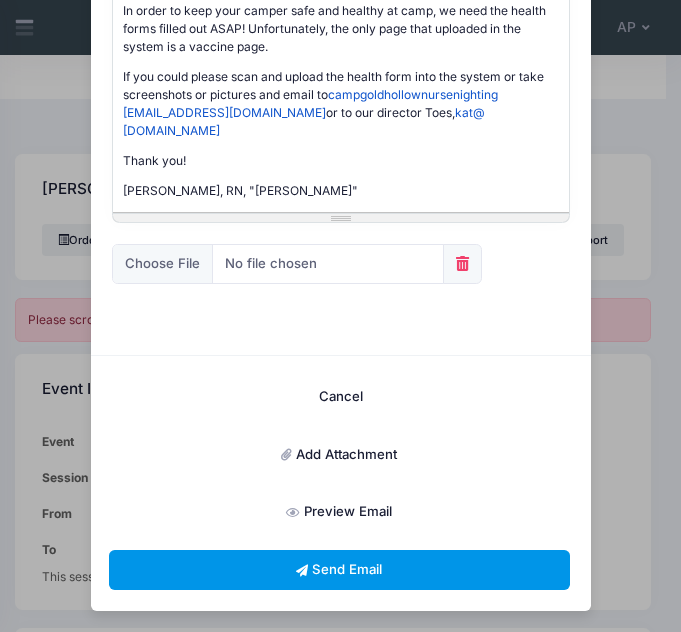 click on "Send Email" at bounding box center (339, 570) 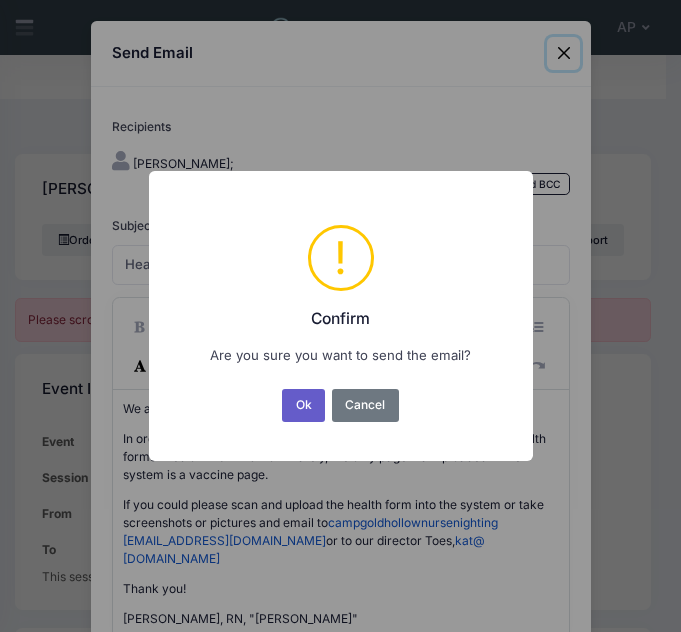 click on "Ok" at bounding box center (303, 405) 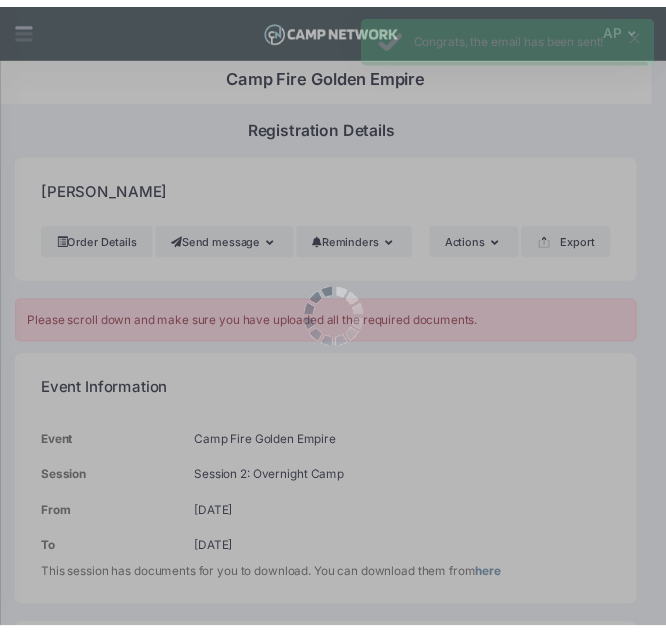 scroll, scrollTop: 359, scrollLeft: 0, axis: vertical 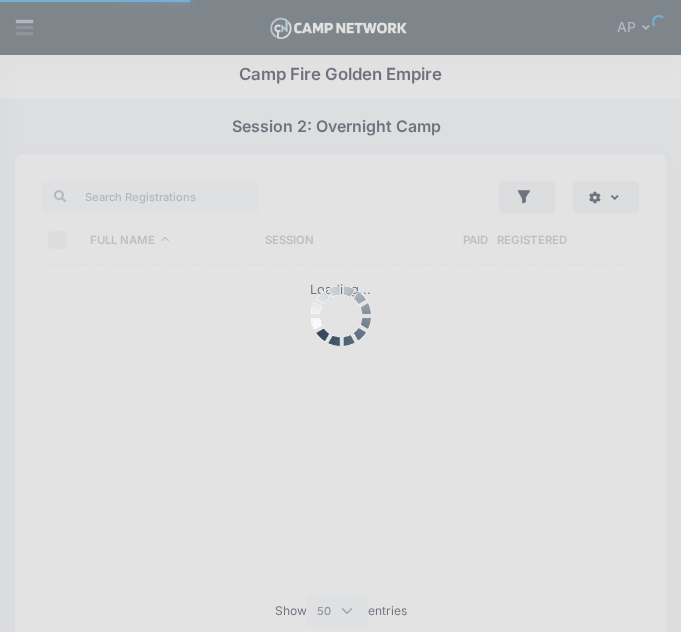select on "50" 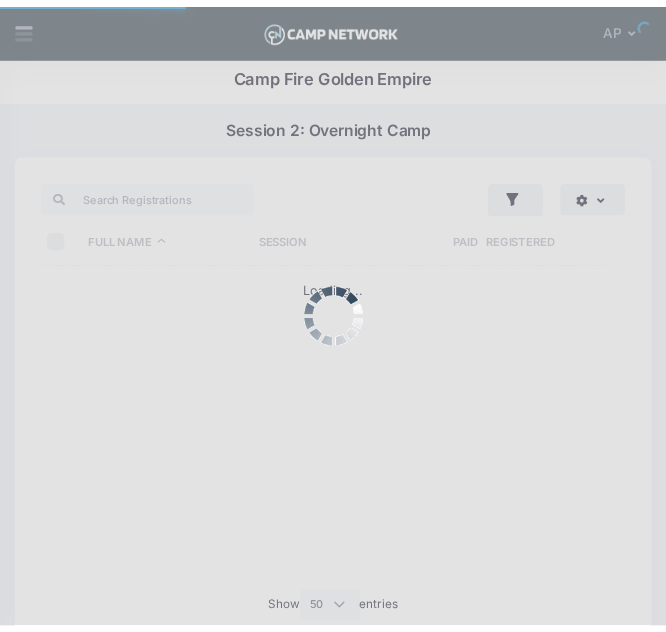 scroll, scrollTop: 188, scrollLeft: 0, axis: vertical 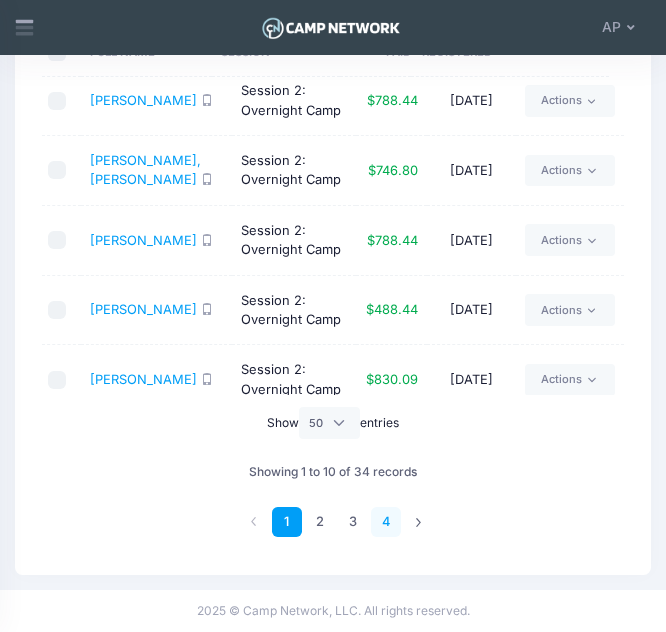 click on "4" at bounding box center (386, 522) 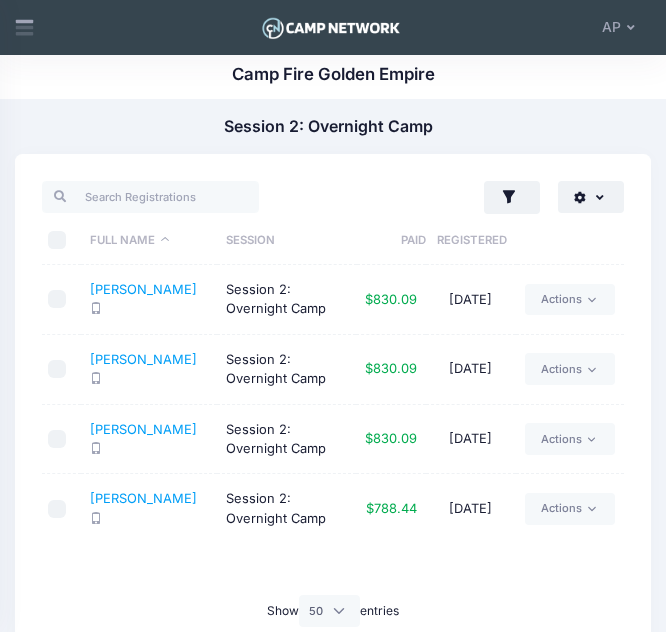 scroll, scrollTop: 188, scrollLeft: 0, axis: vertical 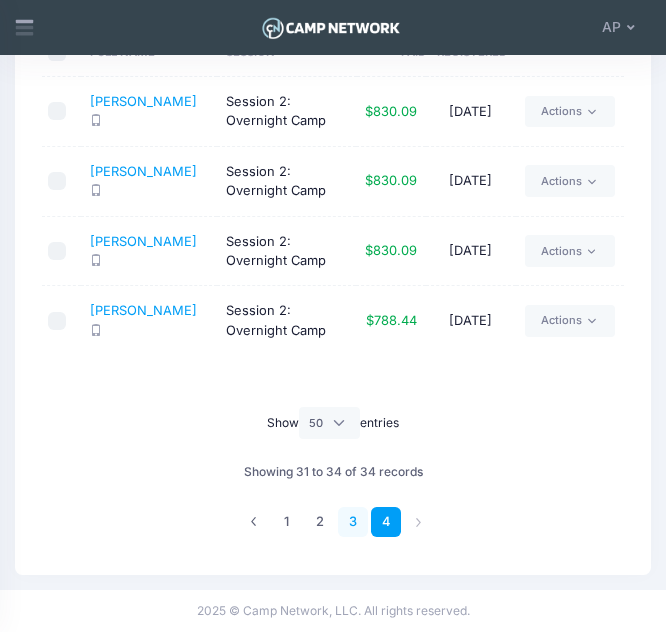 click on "3" at bounding box center (353, 522) 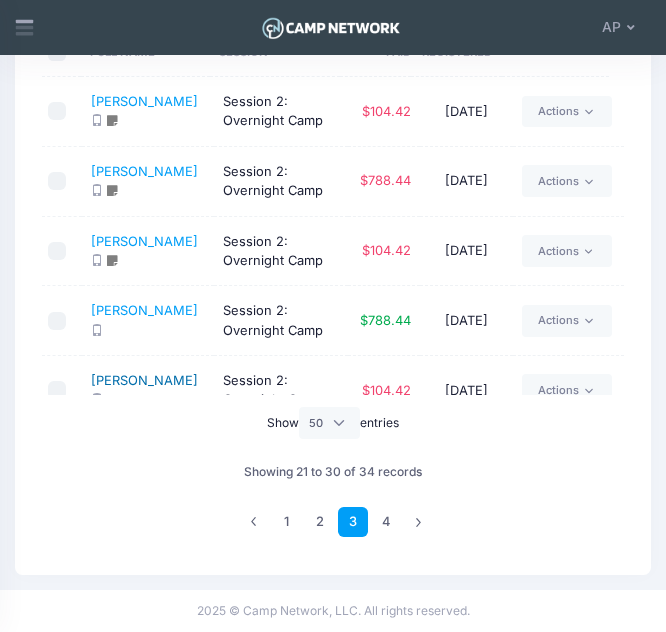 click on "[PERSON_NAME]" at bounding box center (144, 380) 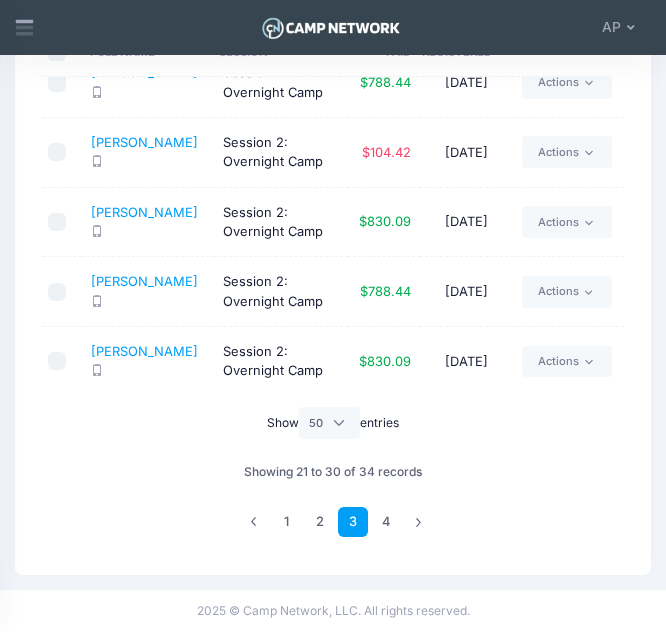 scroll, scrollTop: 239, scrollLeft: 0, axis: vertical 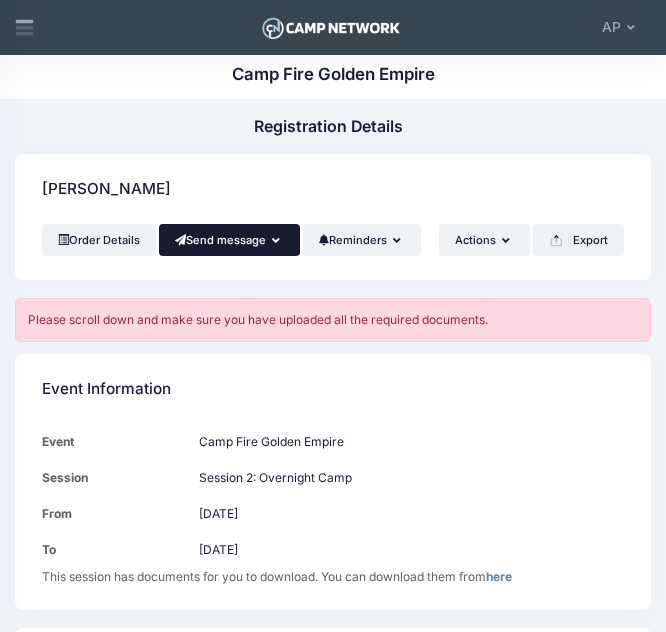 click on "Send message" at bounding box center [229, 240] 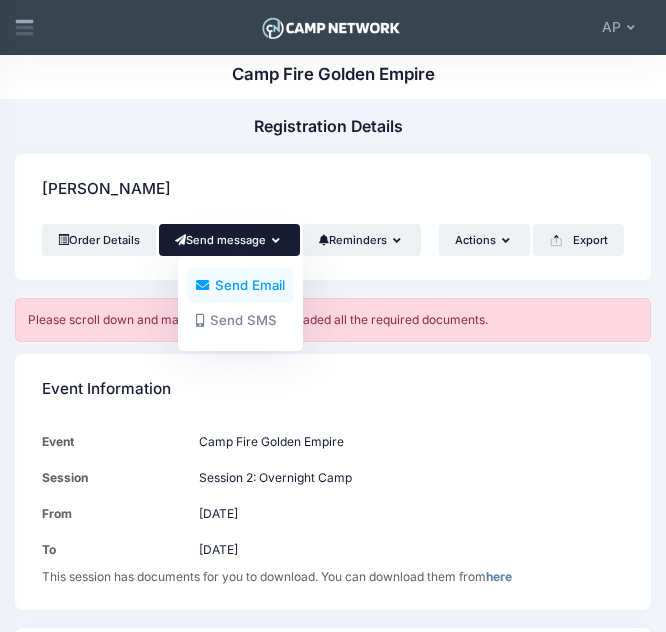 click on "Send Email" at bounding box center [240, 285] 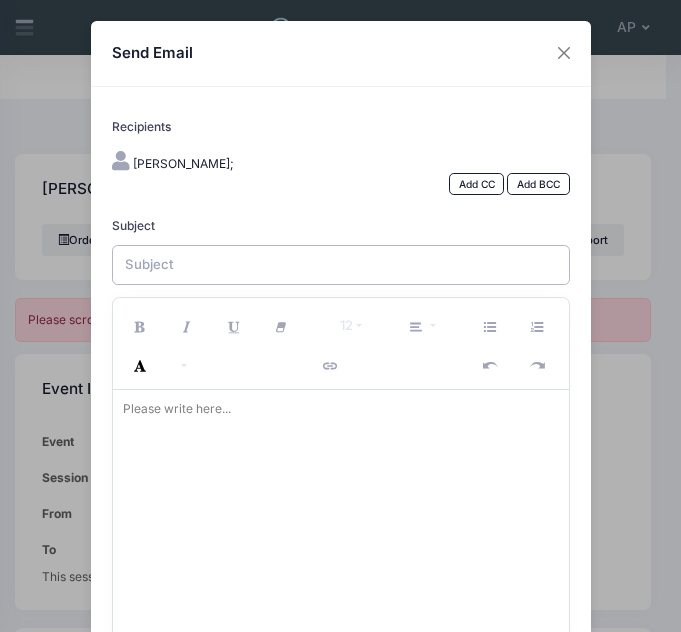 click on "Subject" at bounding box center (341, 265) 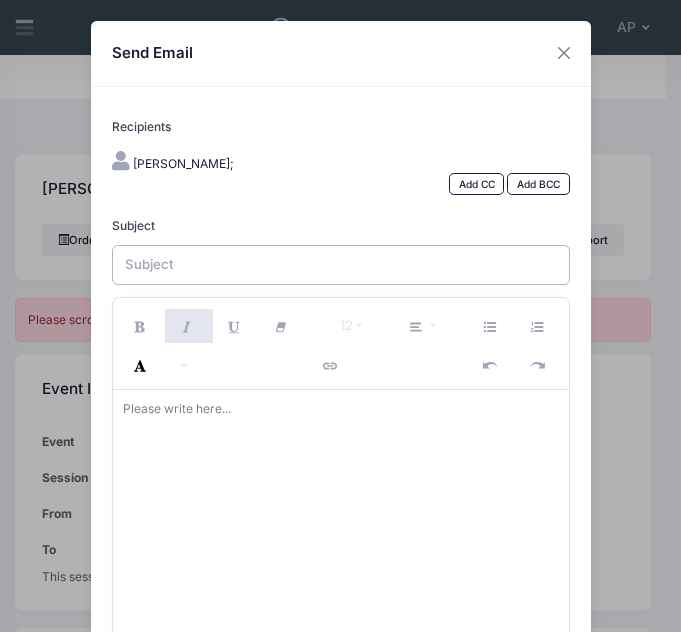 type on "Health Forms missing" 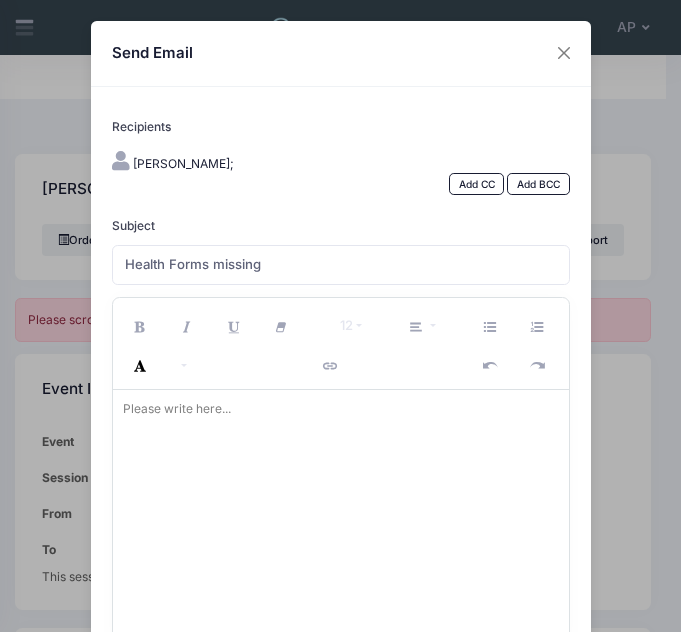 click on "Please write here..." at bounding box center [177, 409] 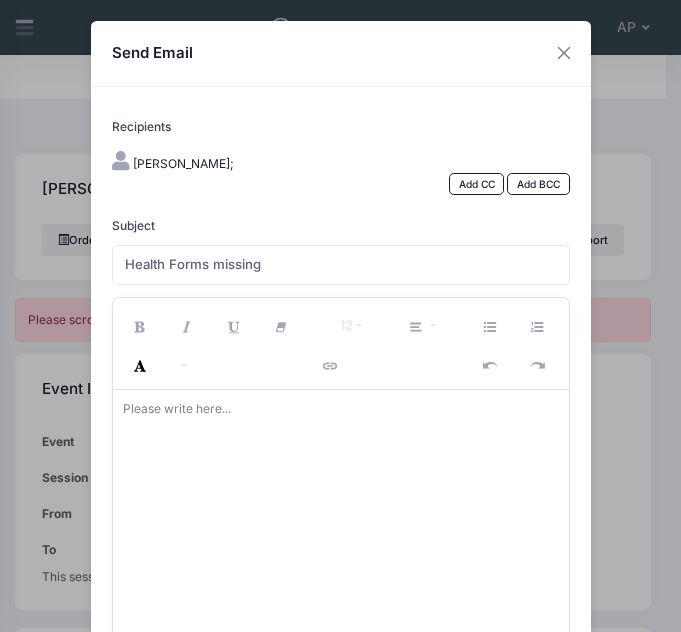 type 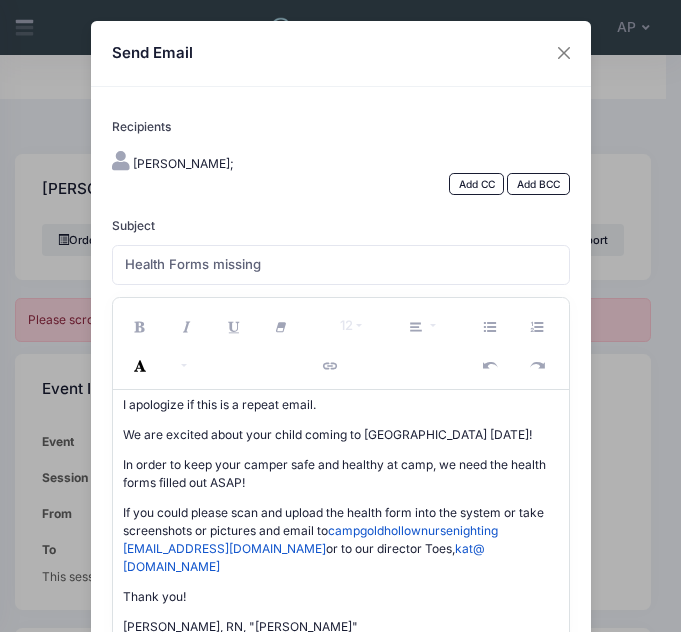 scroll, scrollTop: 4, scrollLeft: 0, axis: vertical 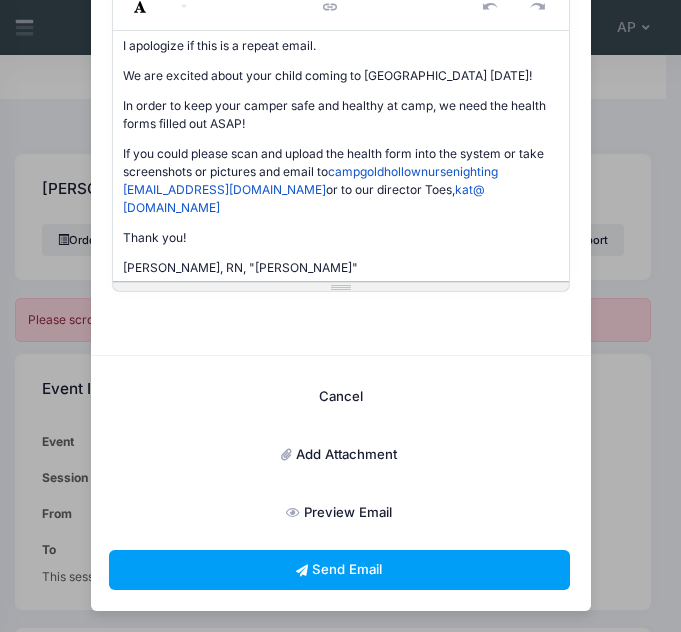 click on "Add Attachment" at bounding box center [339, 455] 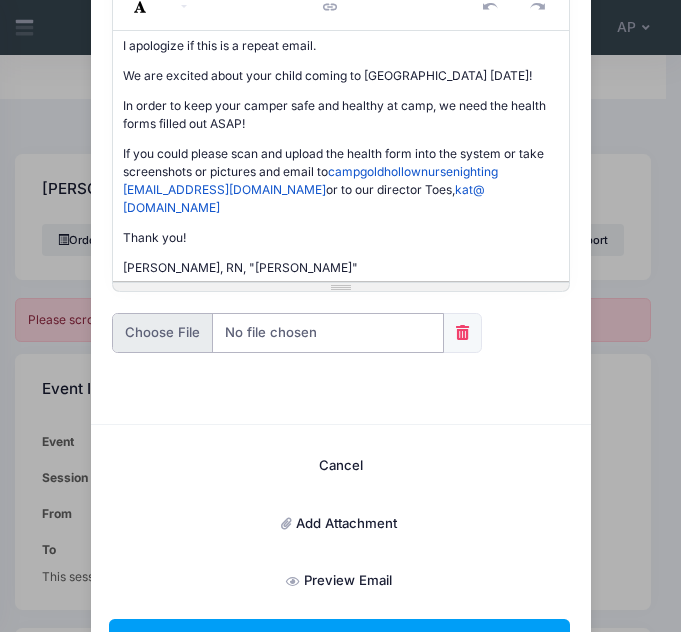 click at bounding box center (278, 333) 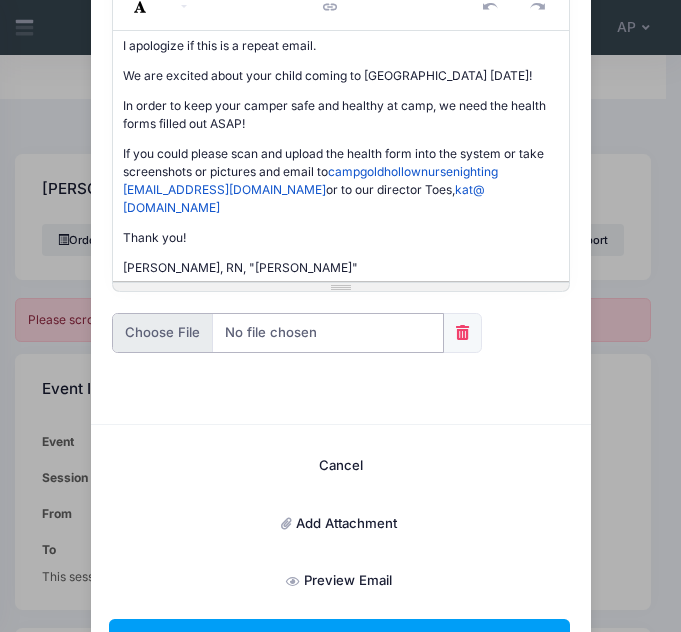 type on "C:\fakepath\Camp Gold Hollow Health Form.pdf" 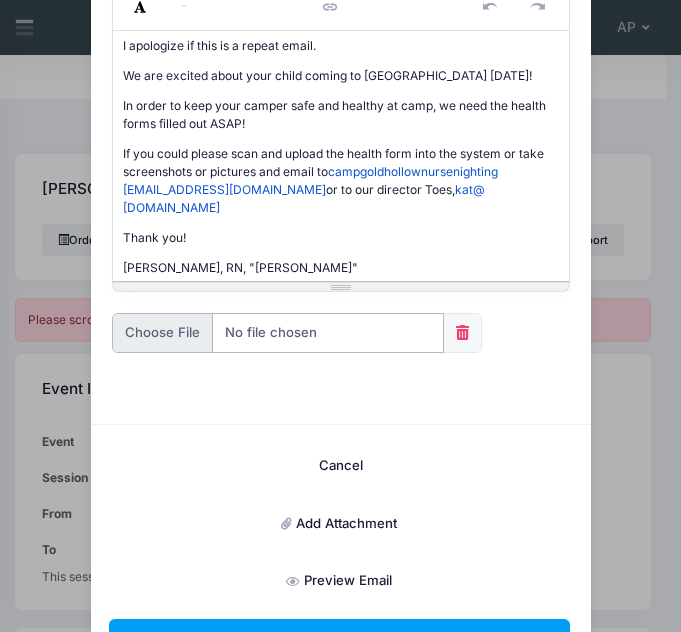 scroll, scrollTop: 428, scrollLeft: 0, axis: vertical 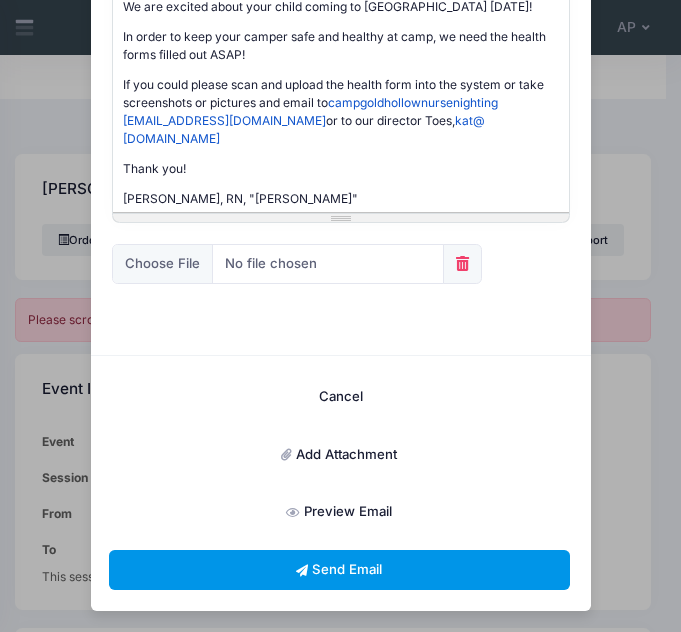 click on "Send Email" at bounding box center (339, 570) 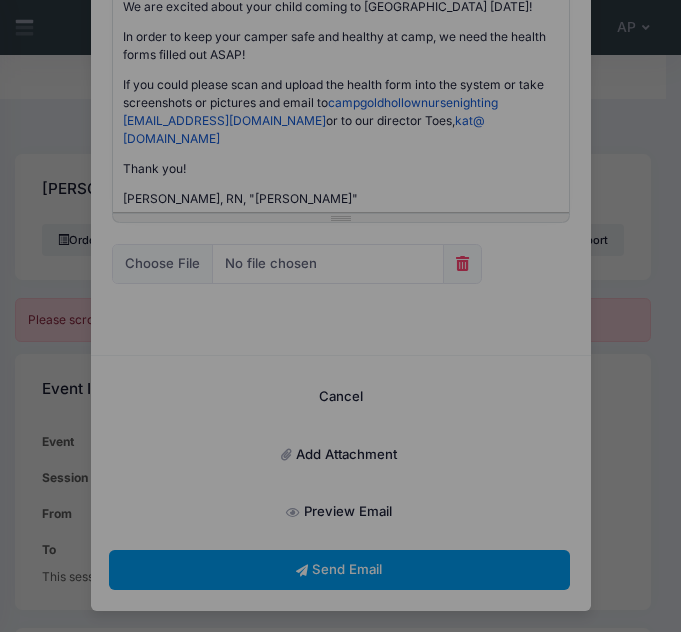 scroll, scrollTop: 0, scrollLeft: 0, axis: both 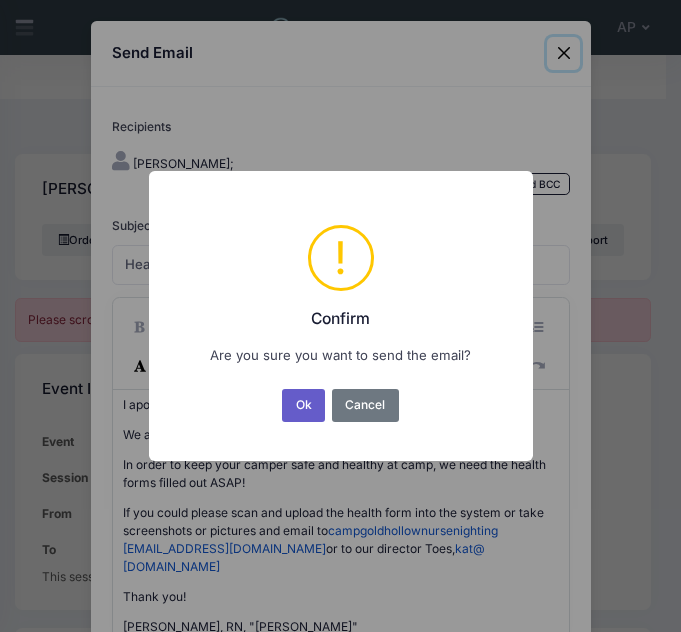 click on "Ok" at bounding box center (303, 405) 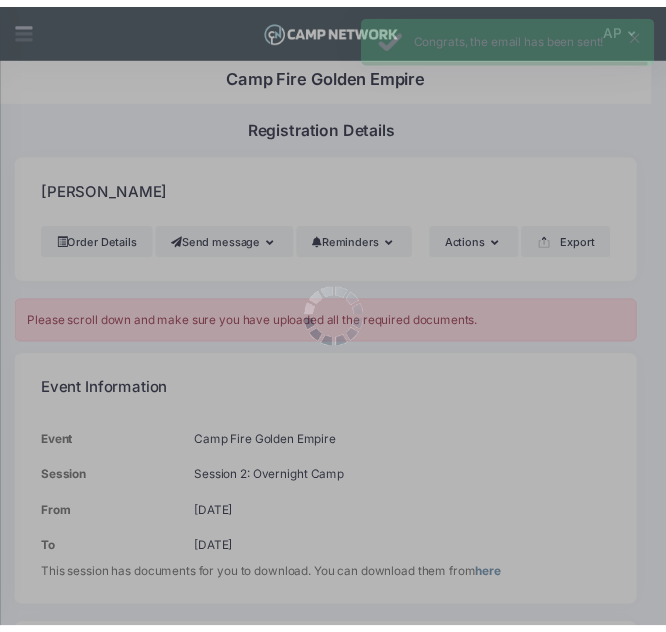 scroll, scrollTop: 359, scrollLeft: 0, axis: vertical 